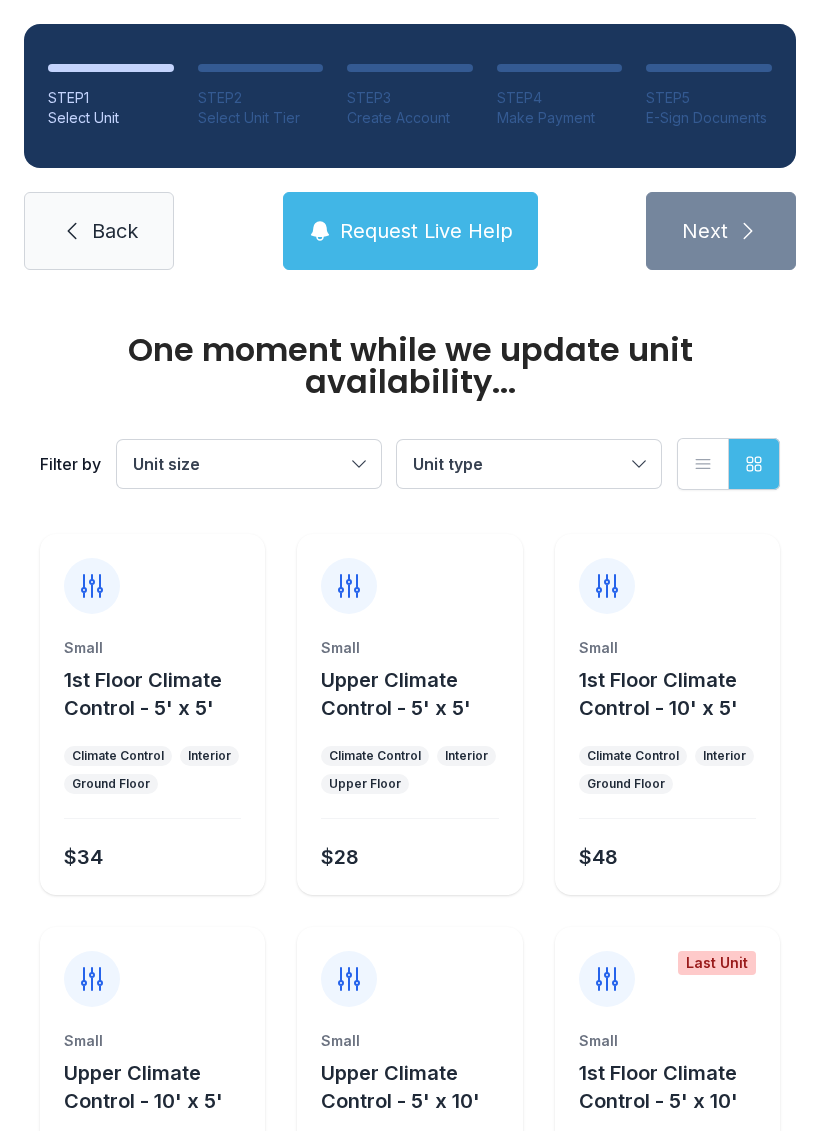 scroll, scrollTop: 0, scrollLeft: 0, axis: both 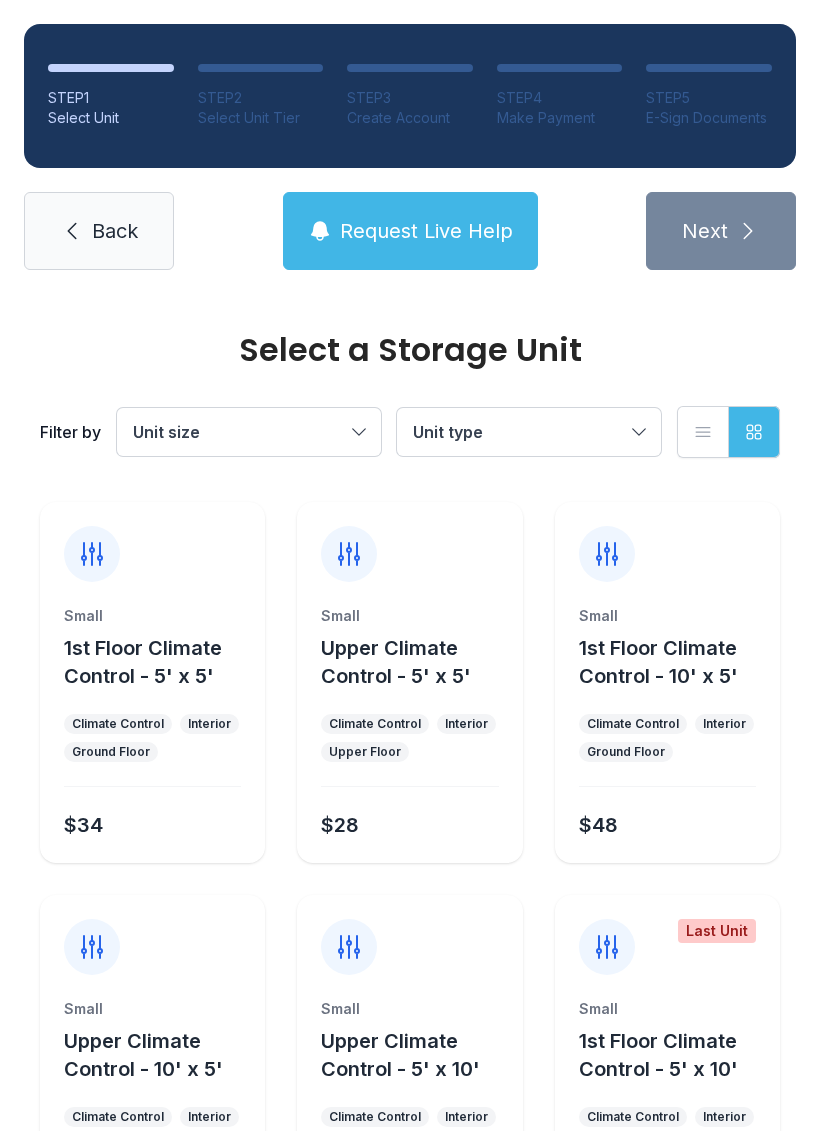click on "Unit size" at bounding box center (249, 432) 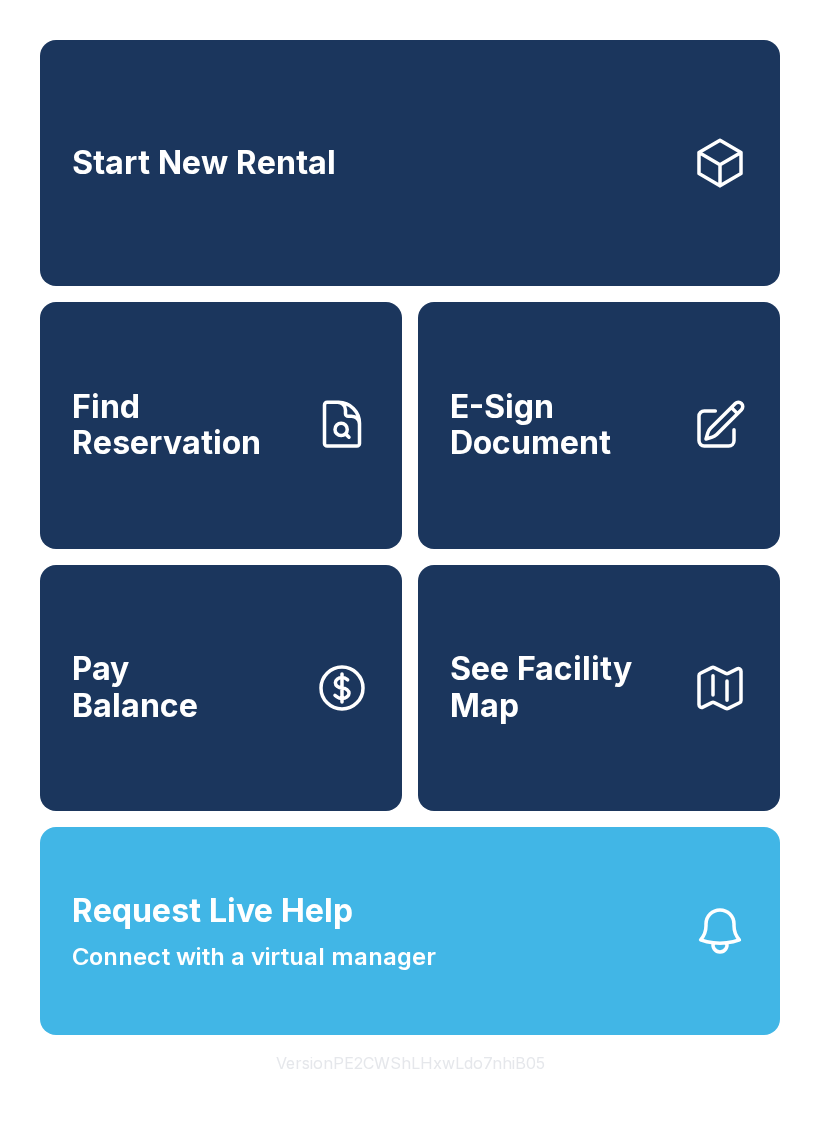 click on "Find Reservation" at bounding box center (185, 425) 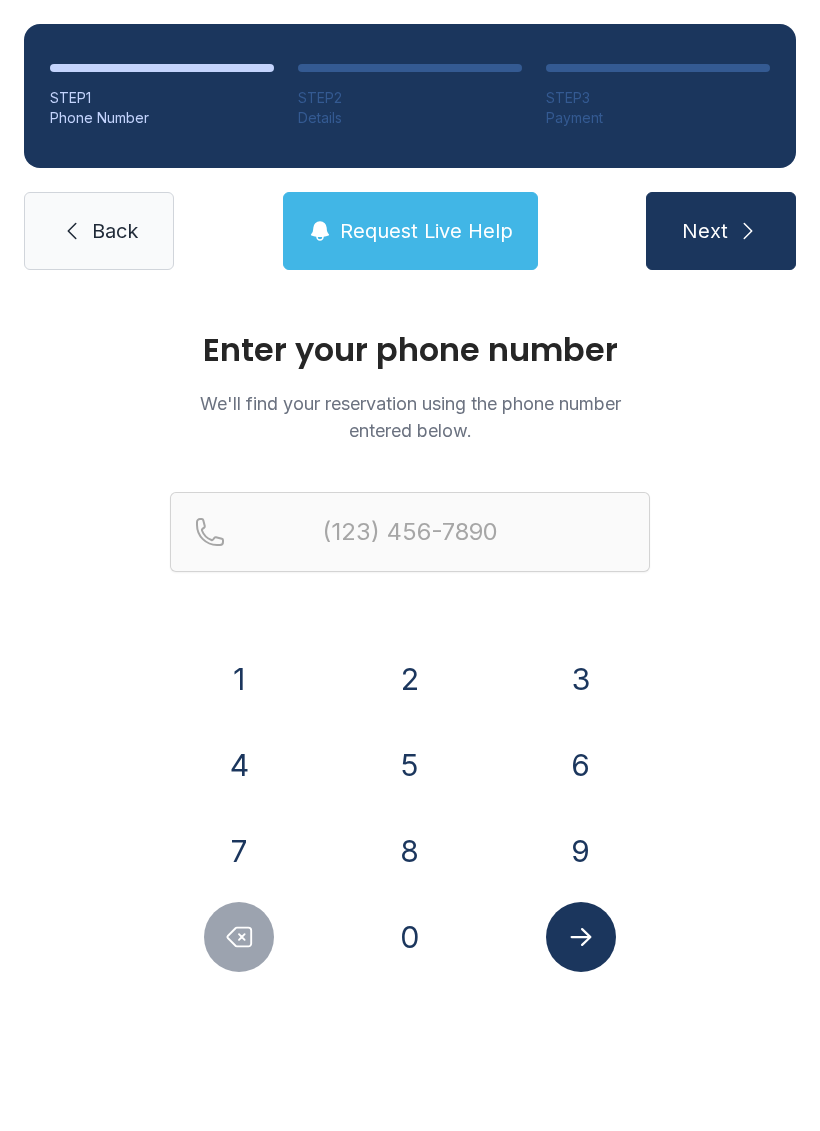 click on "2" at bounding box center [410, 679] 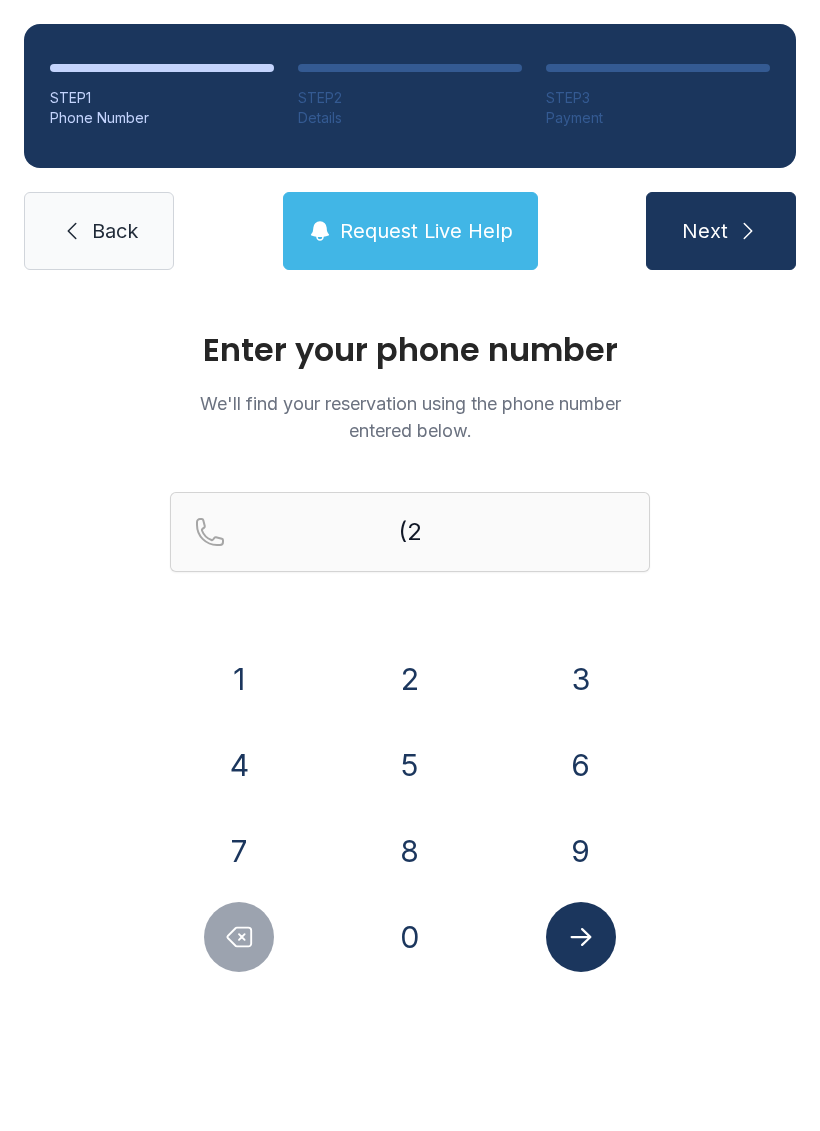 click on "6" at bounding box center [581, 765] 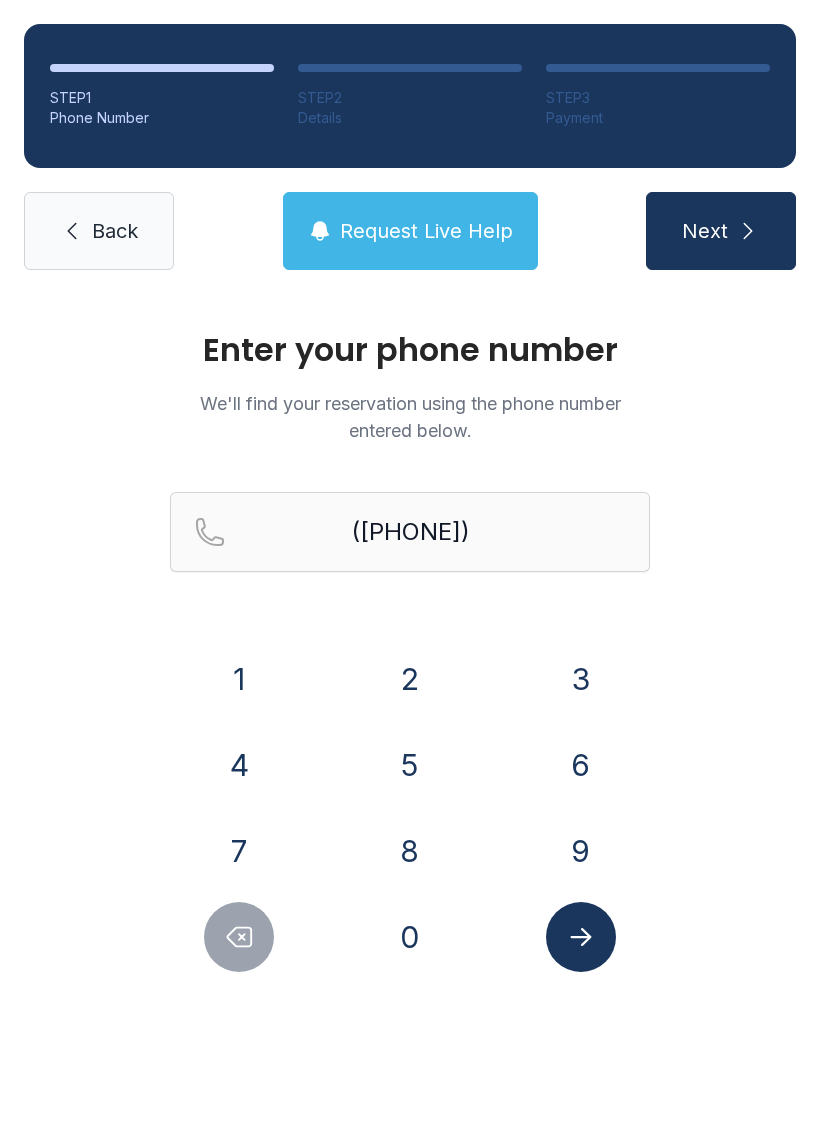 click on "7" at bounding box center [239, 851] 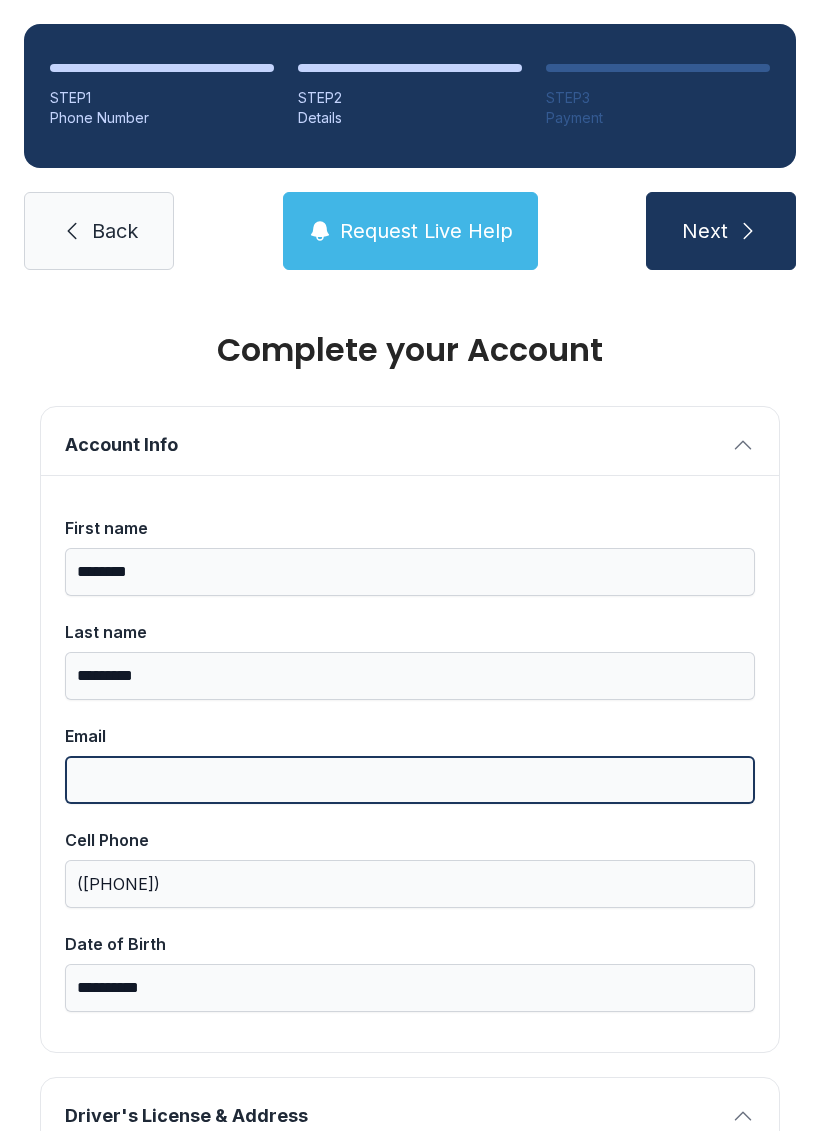 click on "Email" at bounding box center [410, 780] 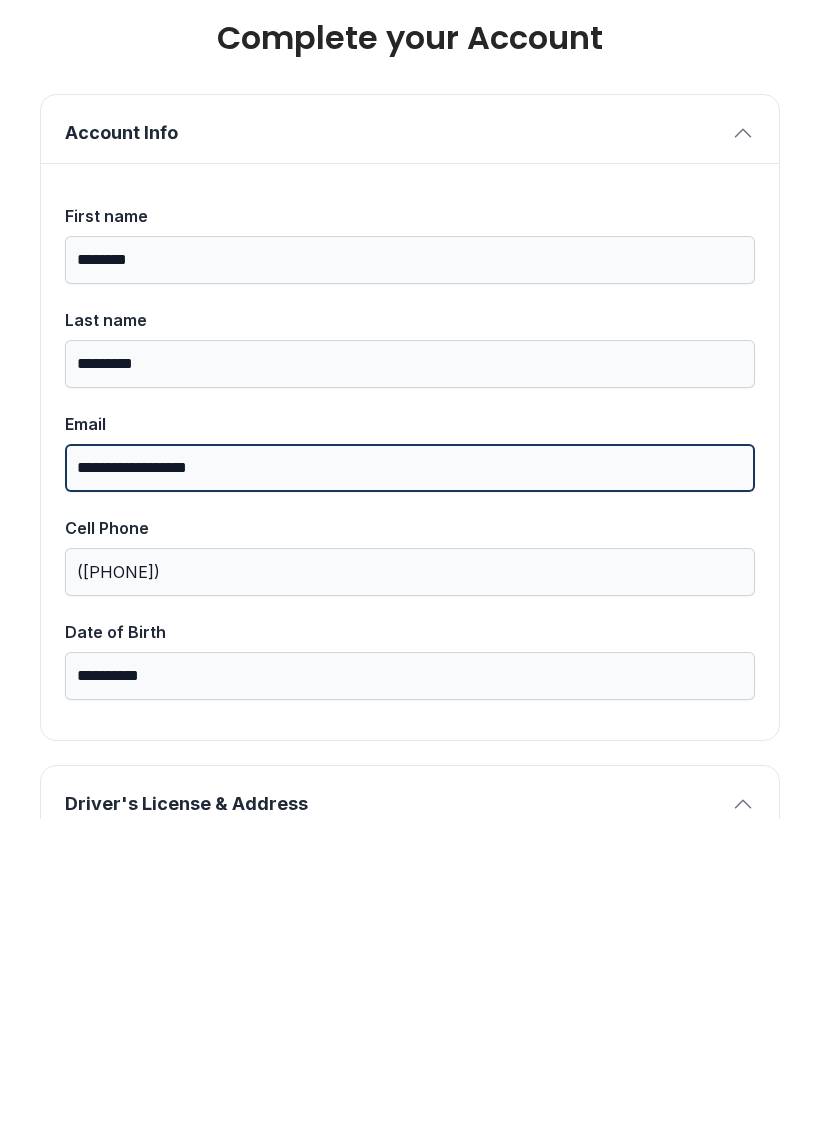 type on "**********" 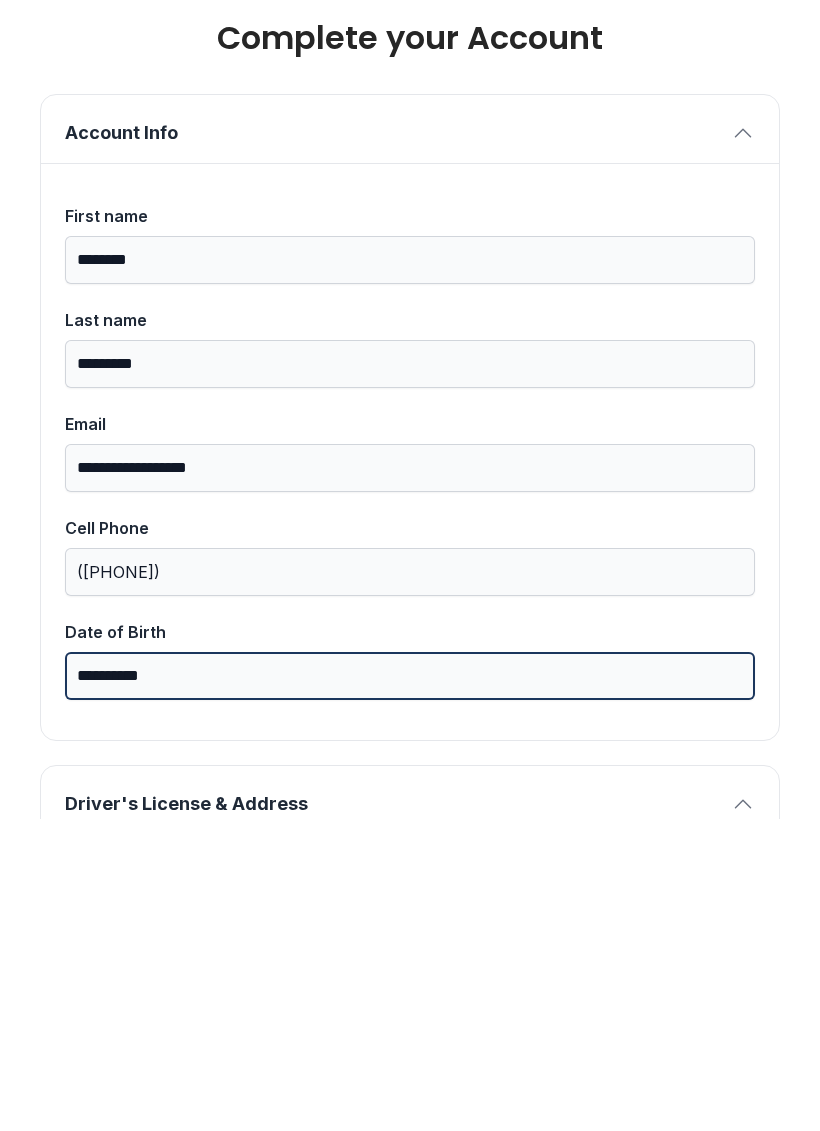 click on "**********" at bounding box center (410, 988) 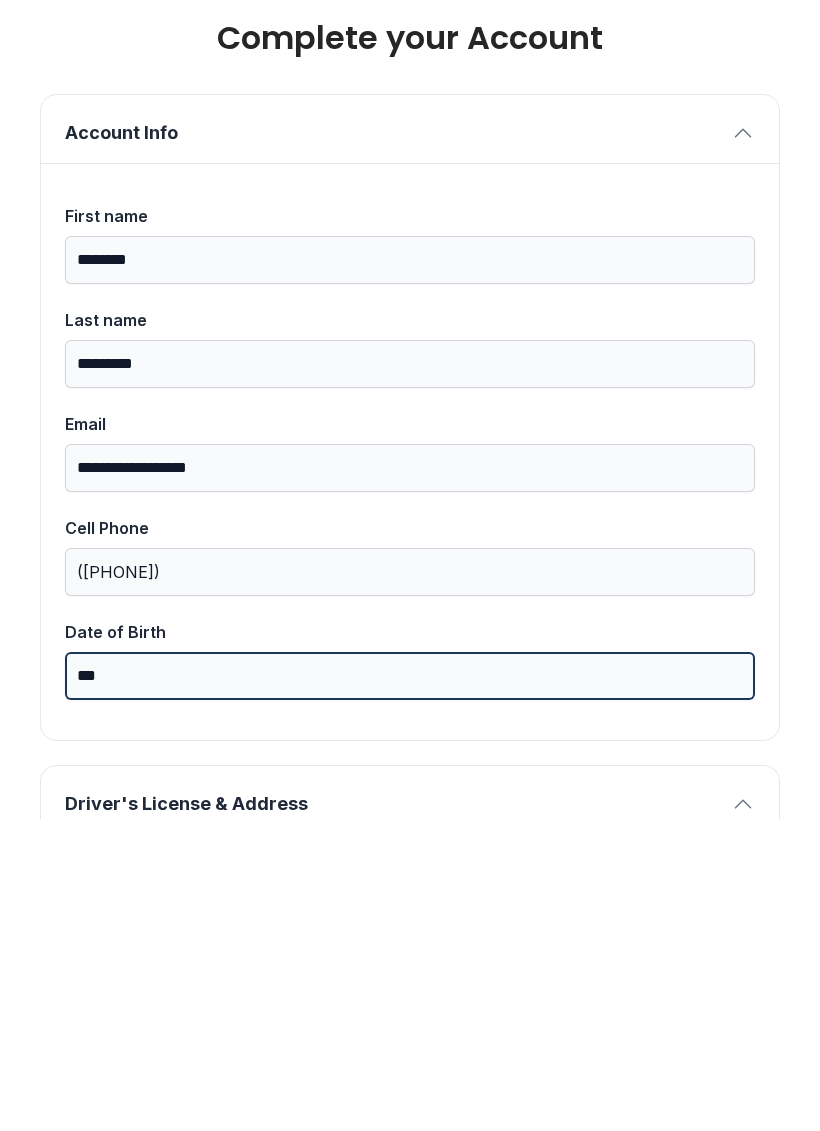 type on "*" 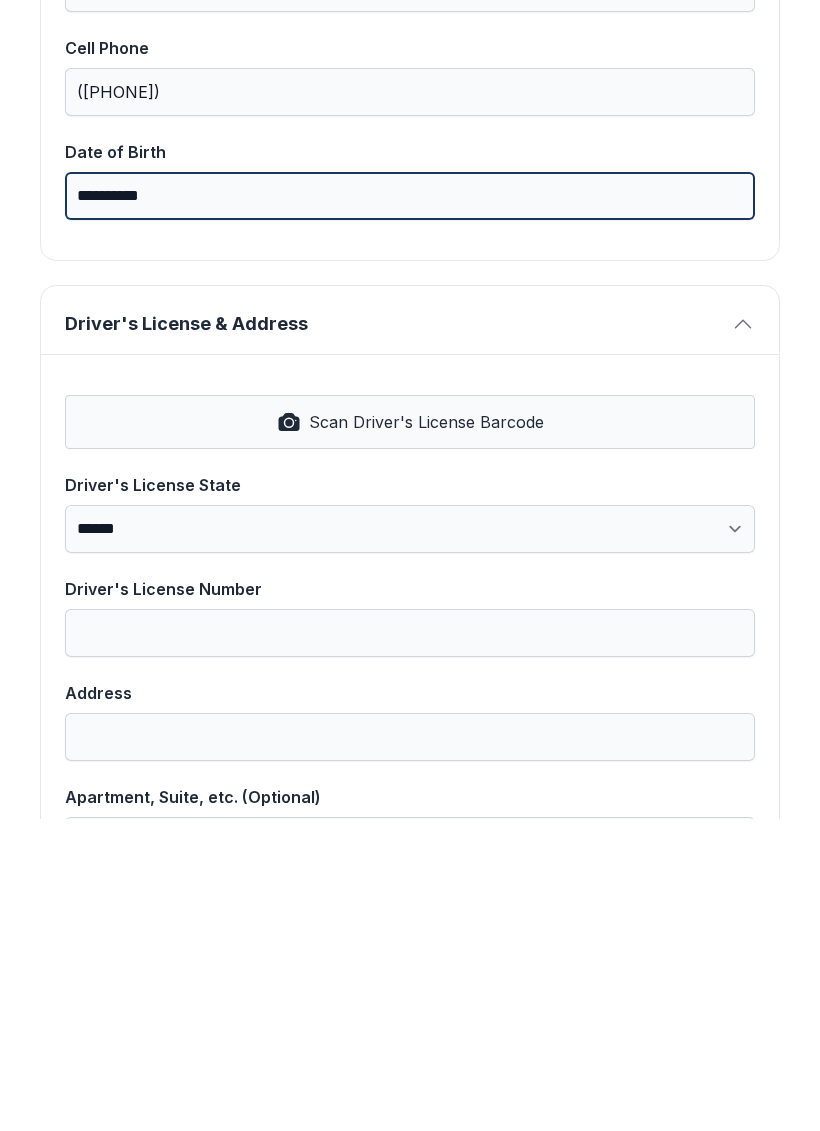 scroll, scrollTop: 482, scrollLeft: 0, axis: vertical 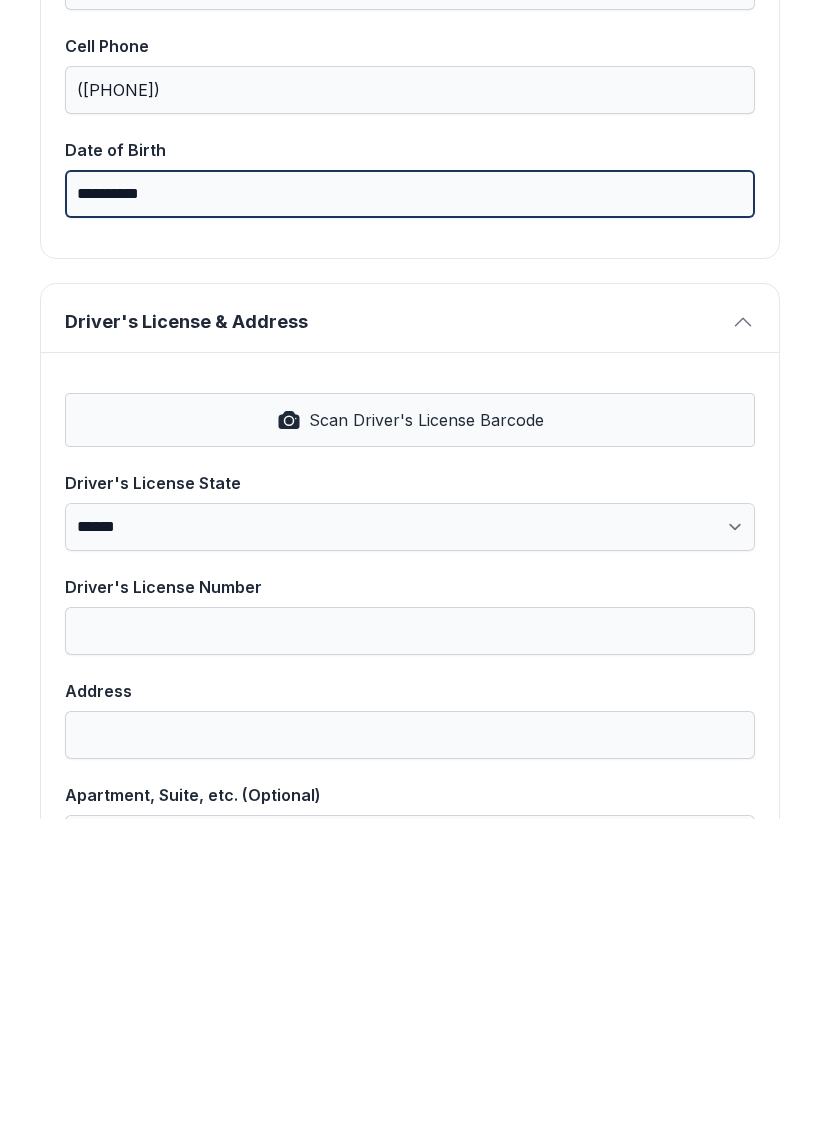 type on "**********" 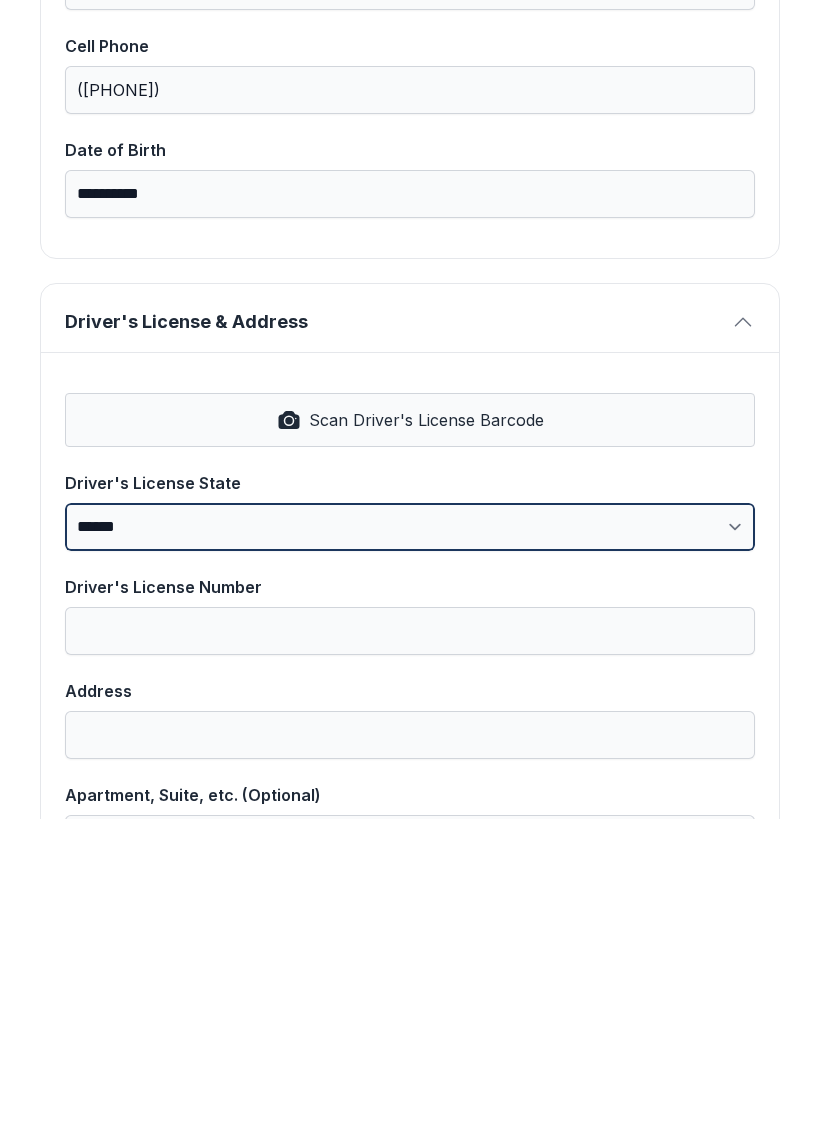 click on "**********" at bounding box center [410, 839] 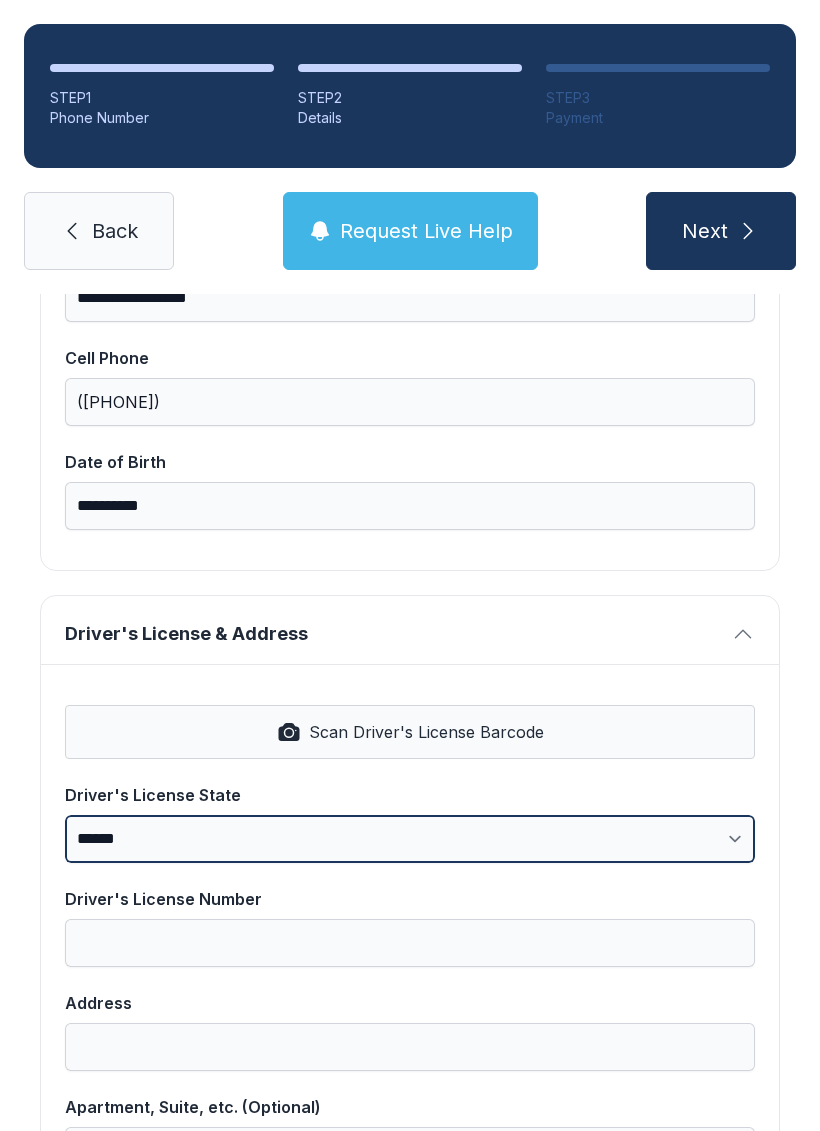 select on "**" 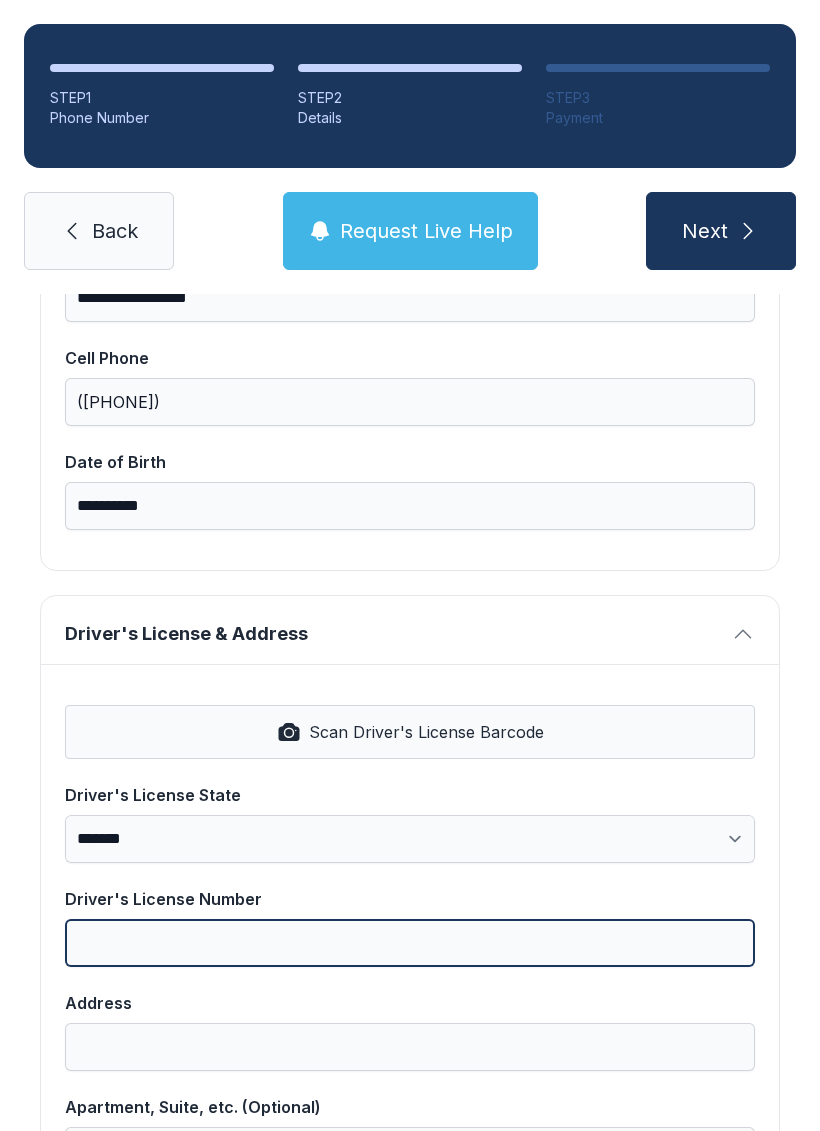 click on "Driver's License Number" at bounding box center [410, 943] 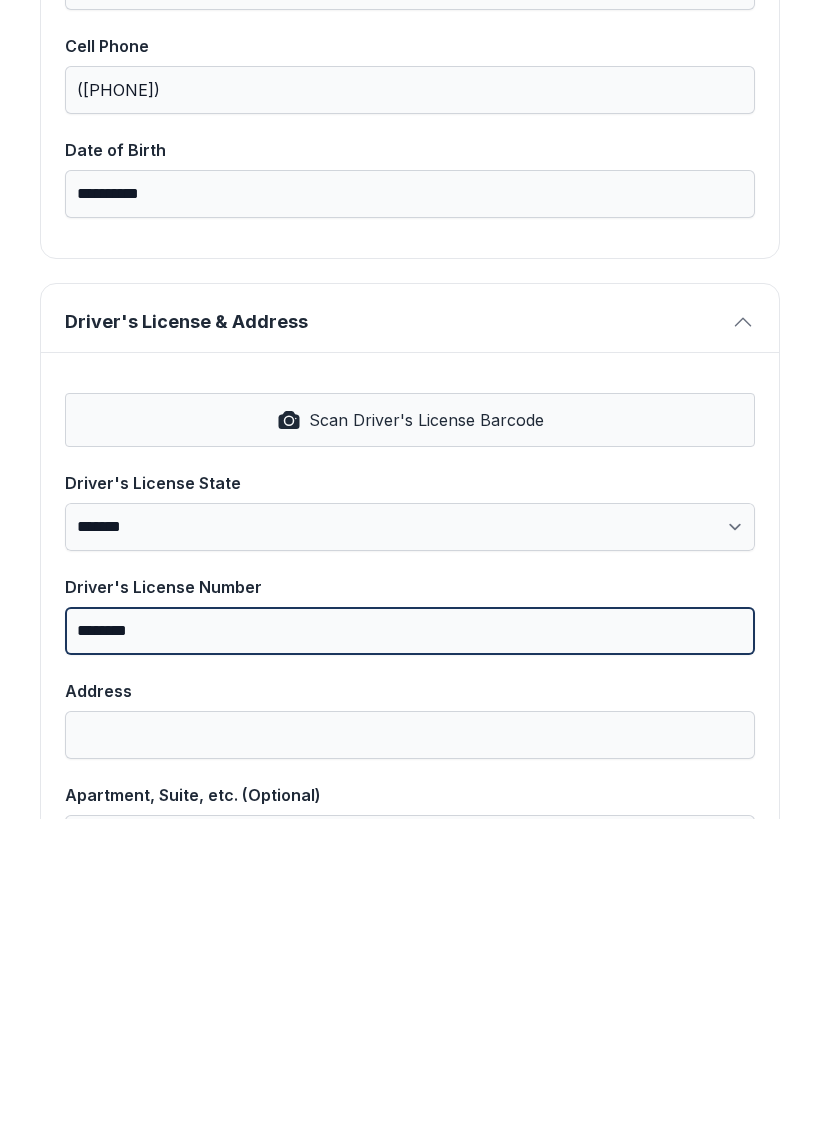 type on "********" 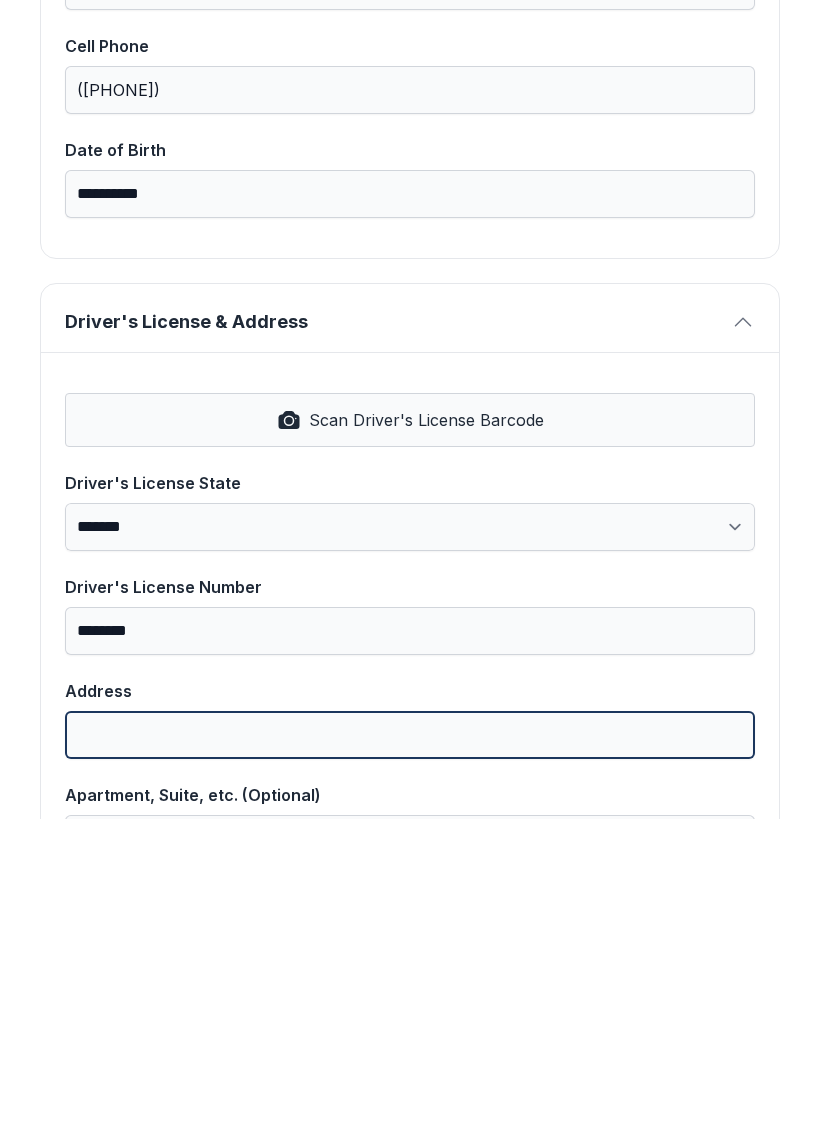 click on "Address" at bounding box center (410, 1047) 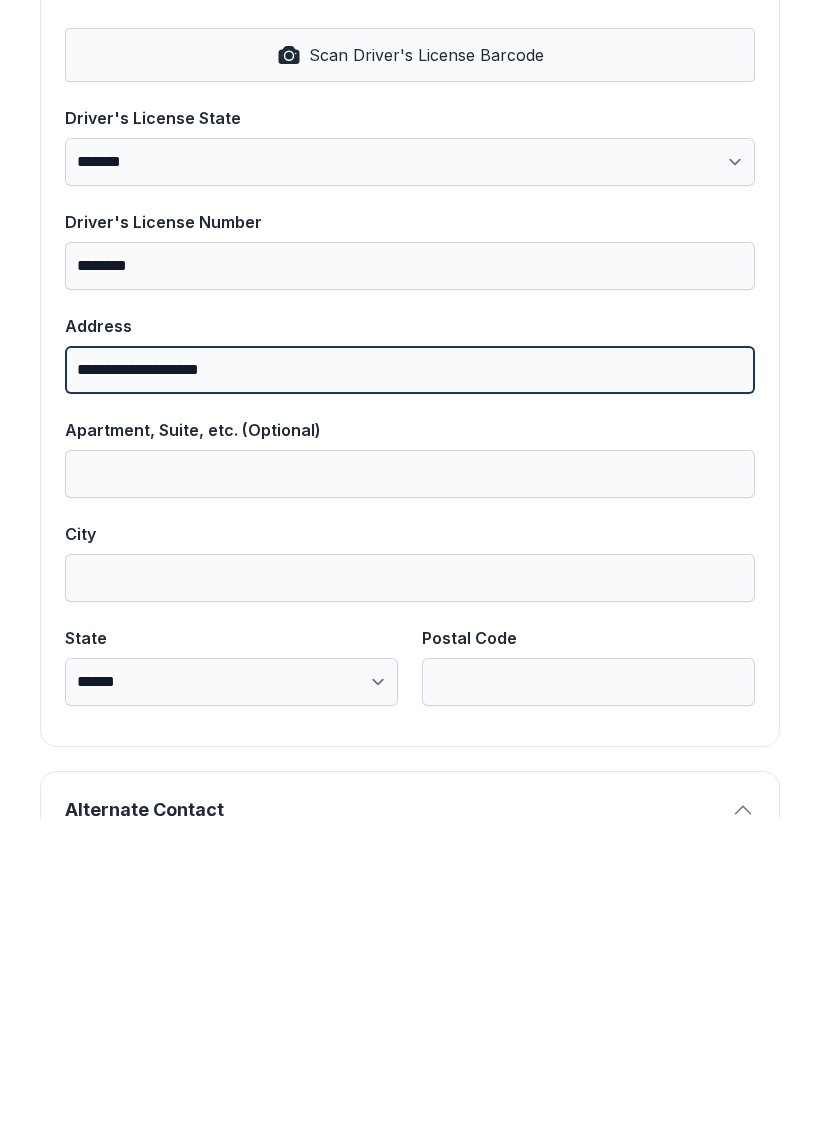 scroll, scrollTop: 847, scrollLeft: 0, axis: vertical 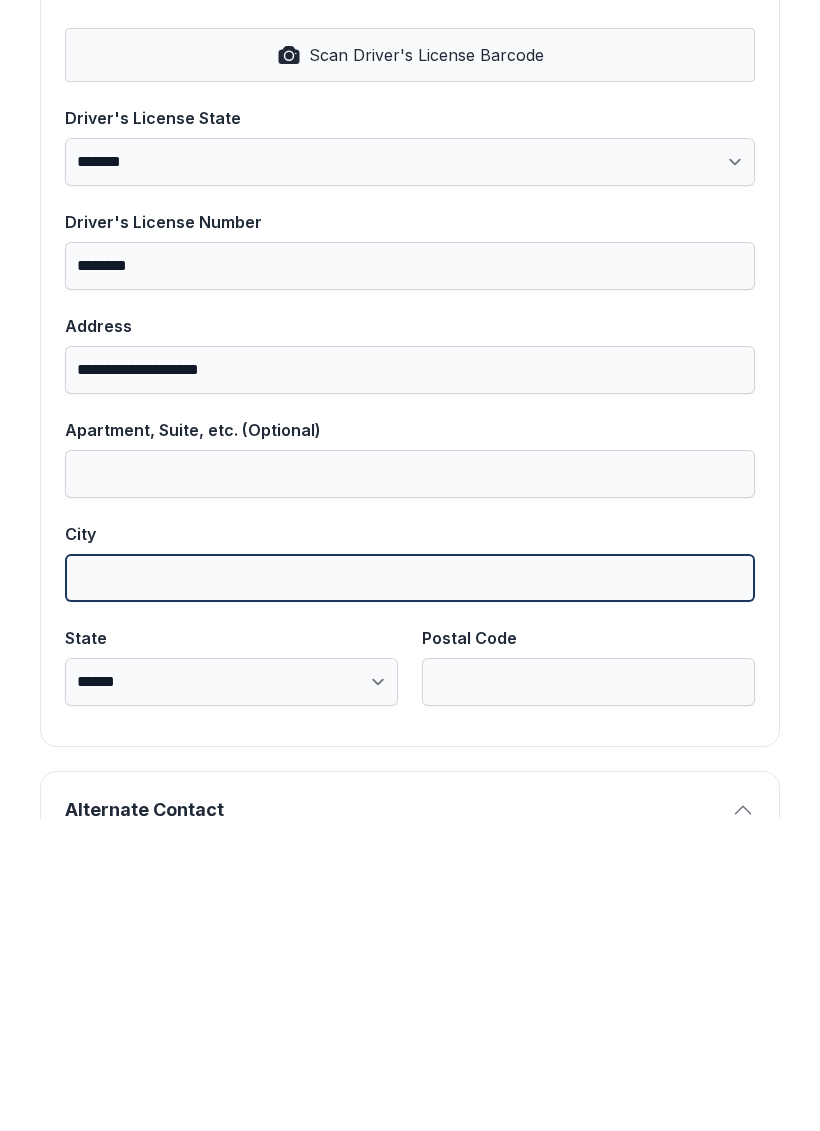 click on "City" at bounding box center [410, 890] 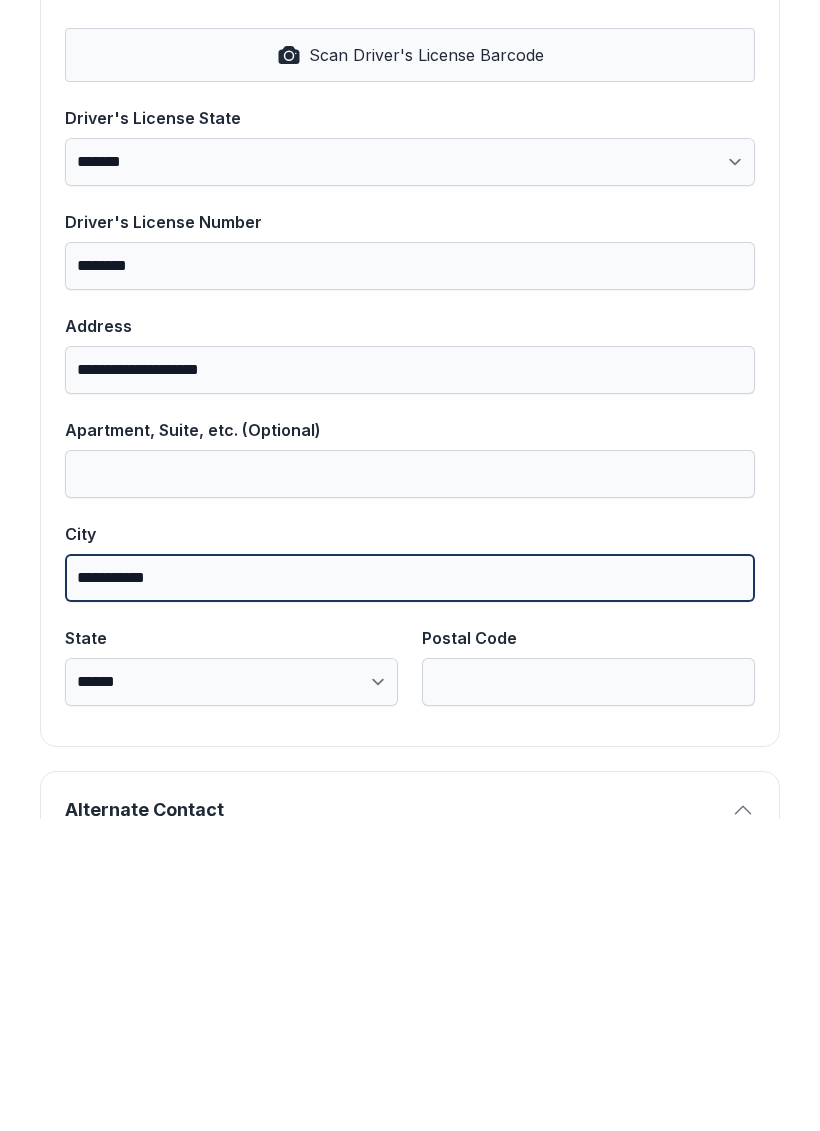 type on "**********" 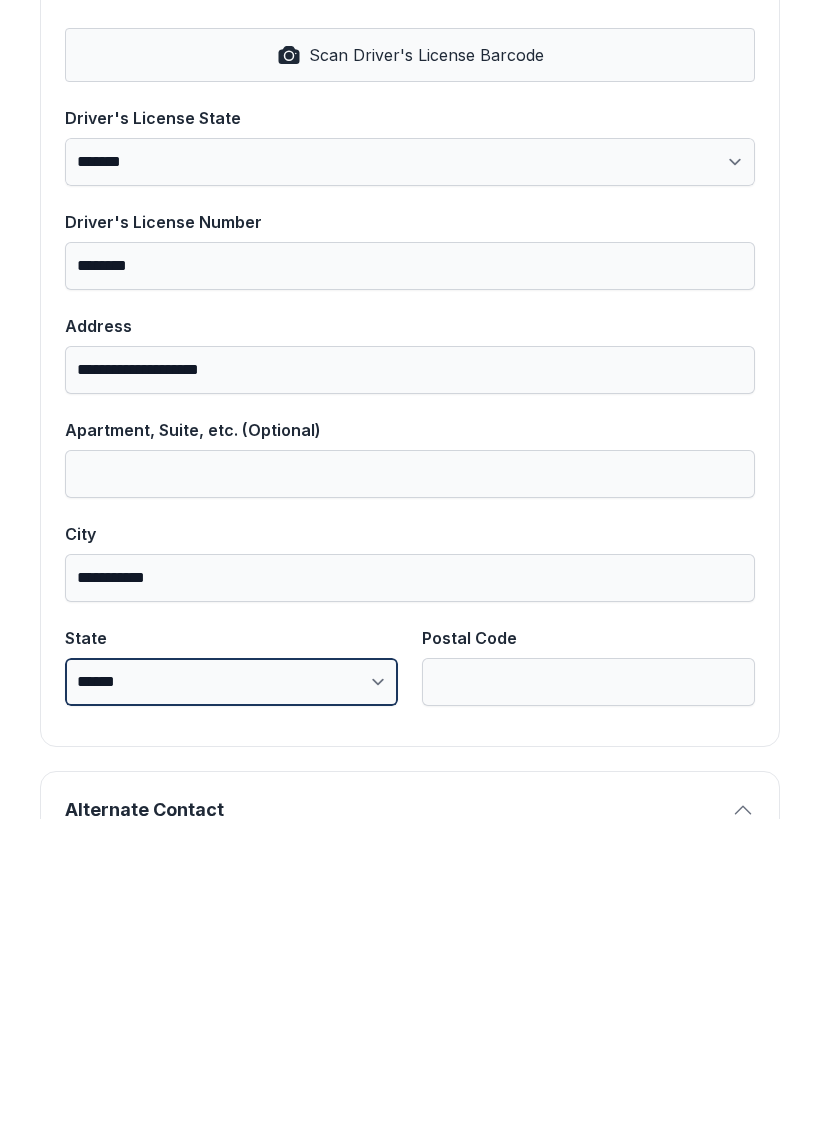 click on "**********" at bounding box center (231, 994) 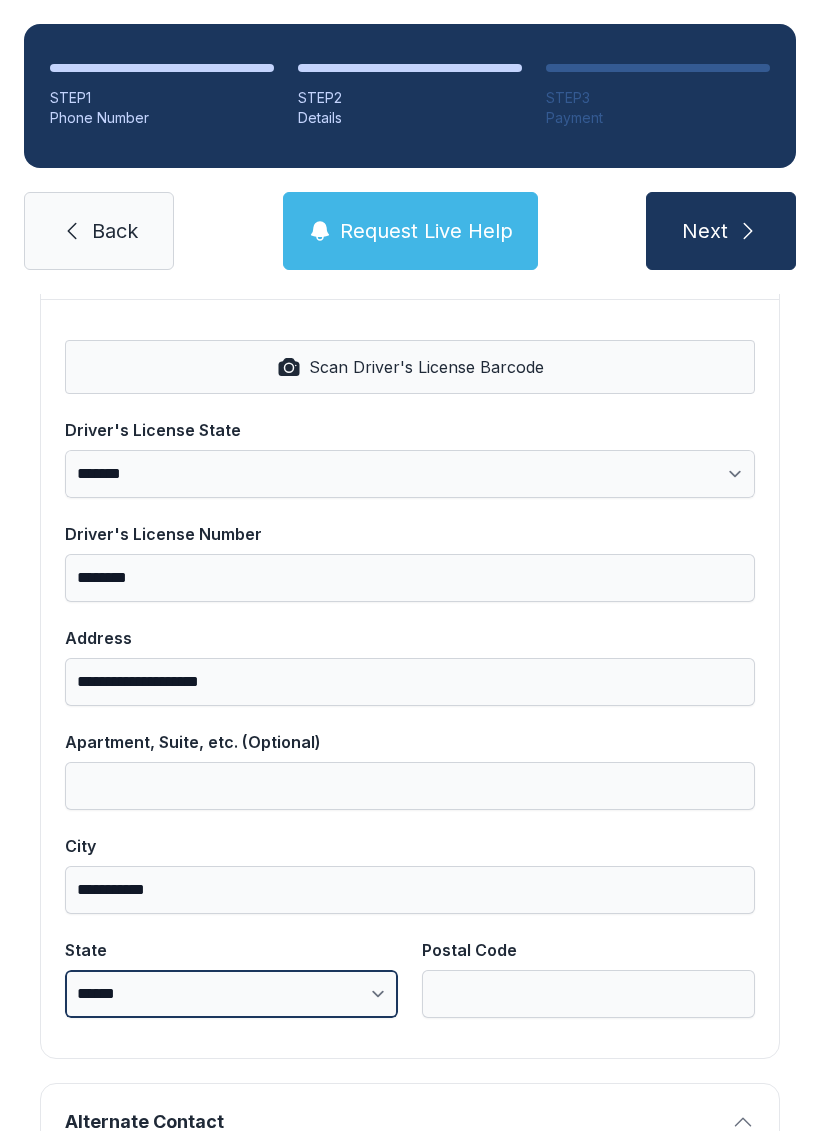 select on "**" 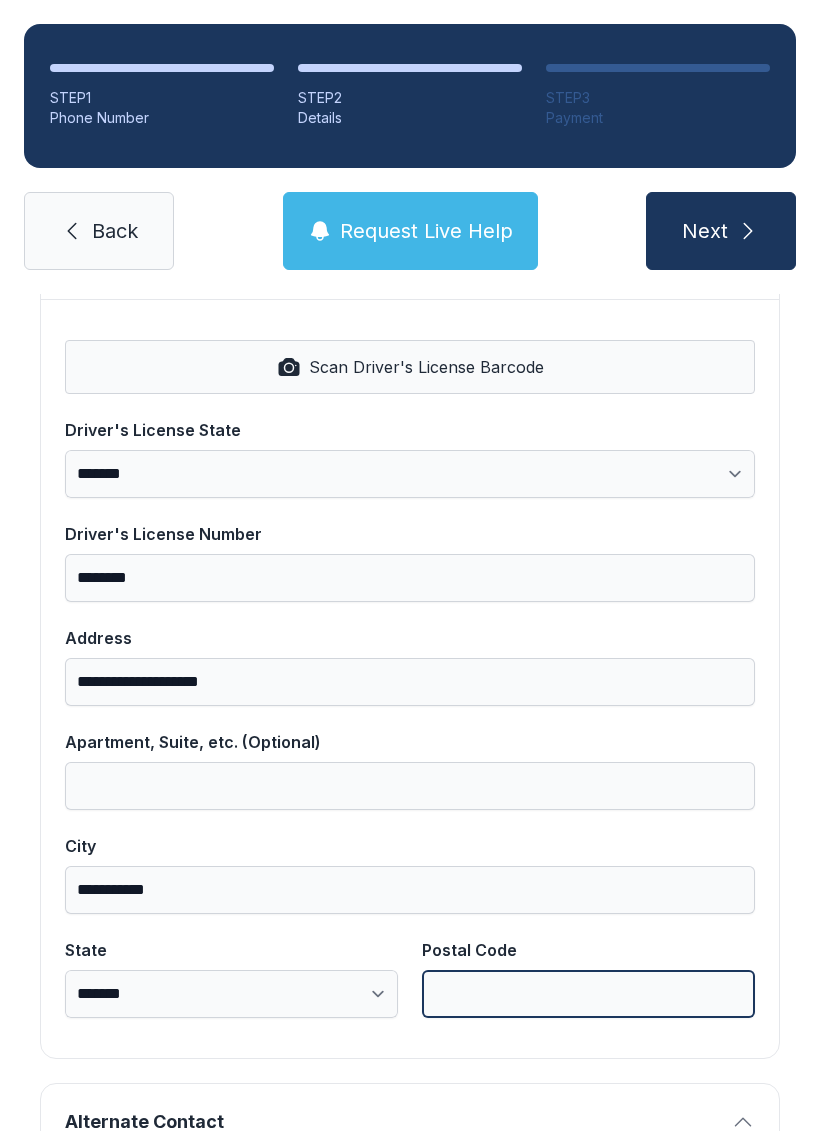 click on "Postal Code" at bounding box center (588, 994) 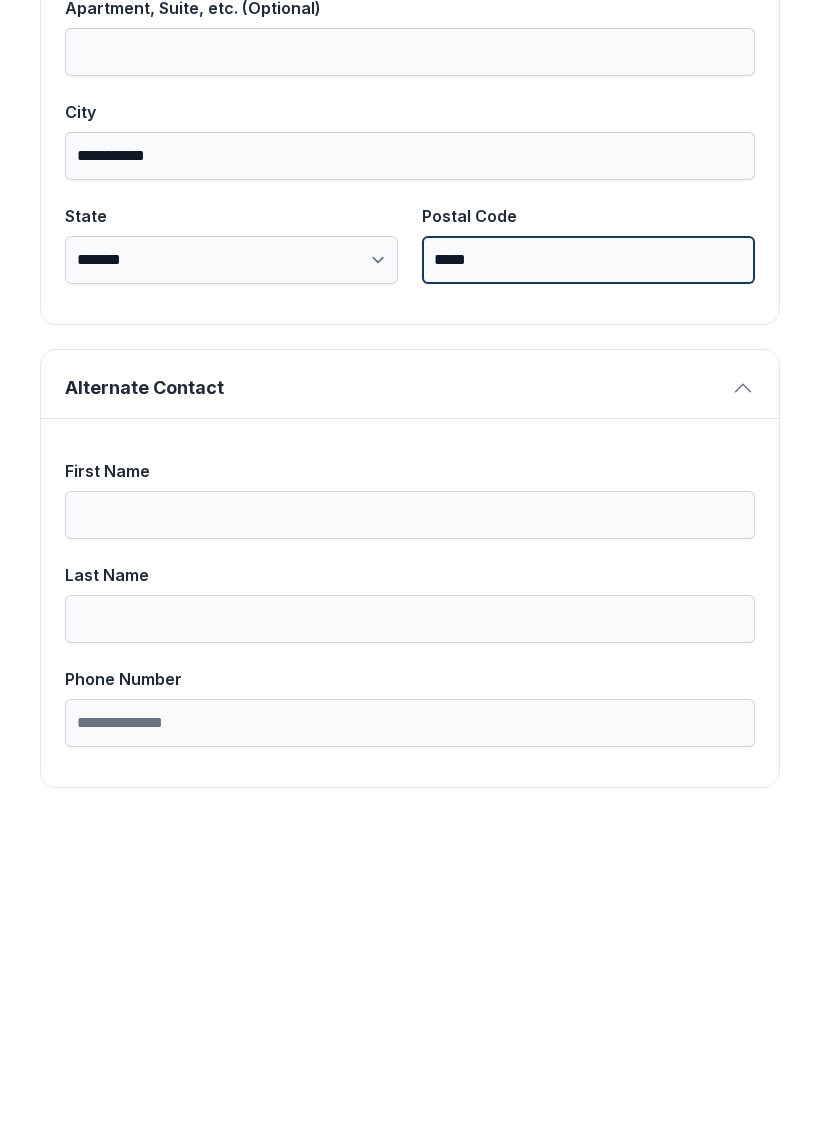 scroll, scrollTop: 1269, scrollLeft: 0, axis: vertical 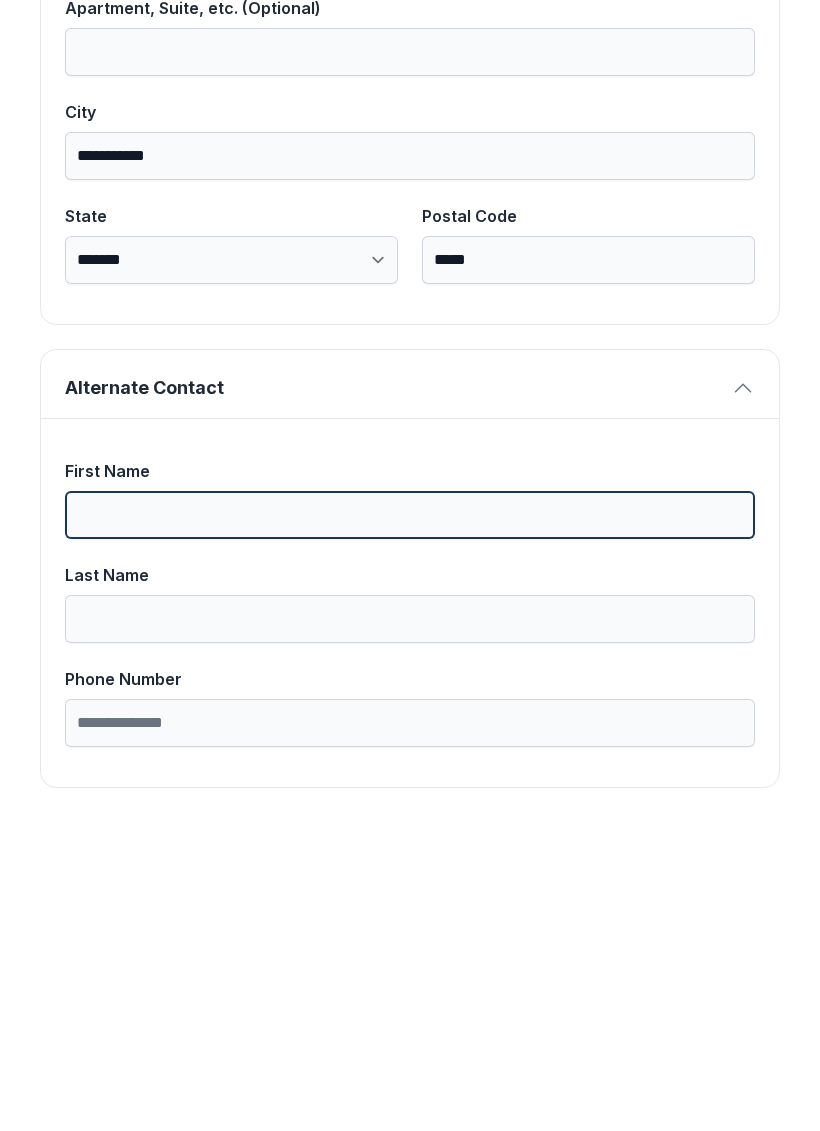 click on "First Name" at bounding box center (410, 827) 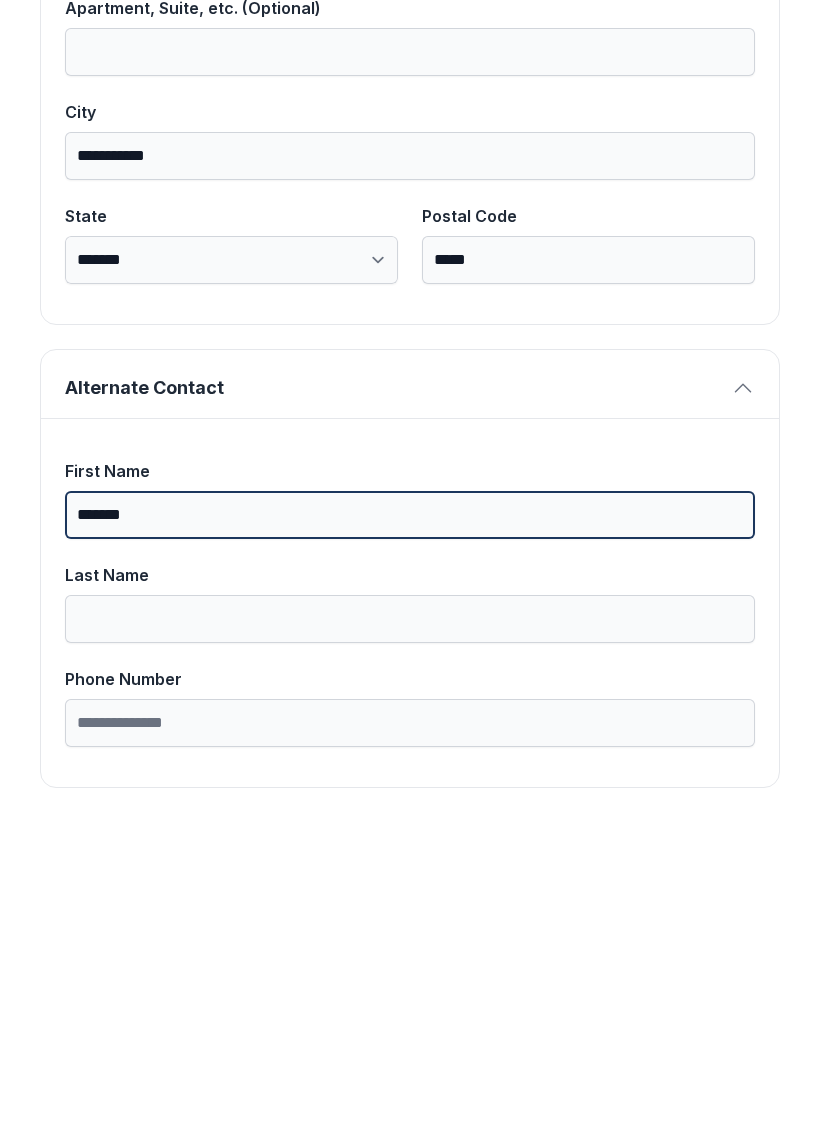 type on "*******" 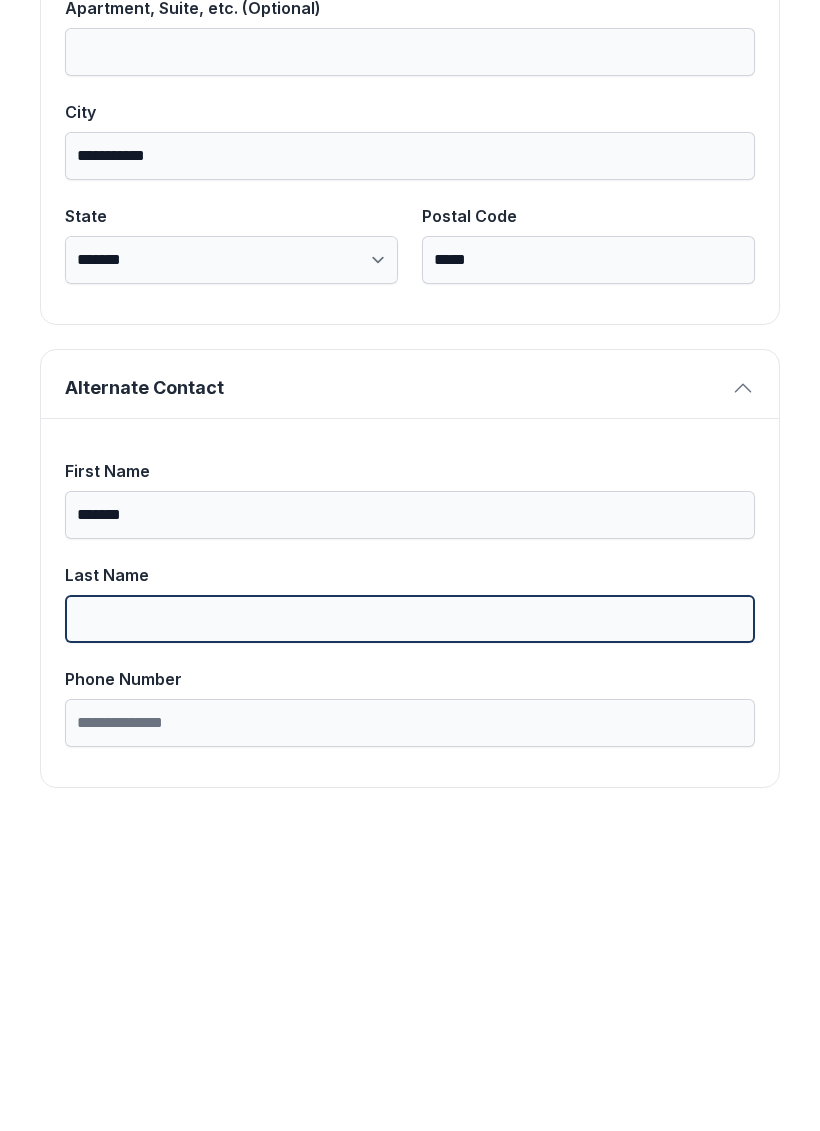 click on "Last Name" at bounding box center [410, 931] 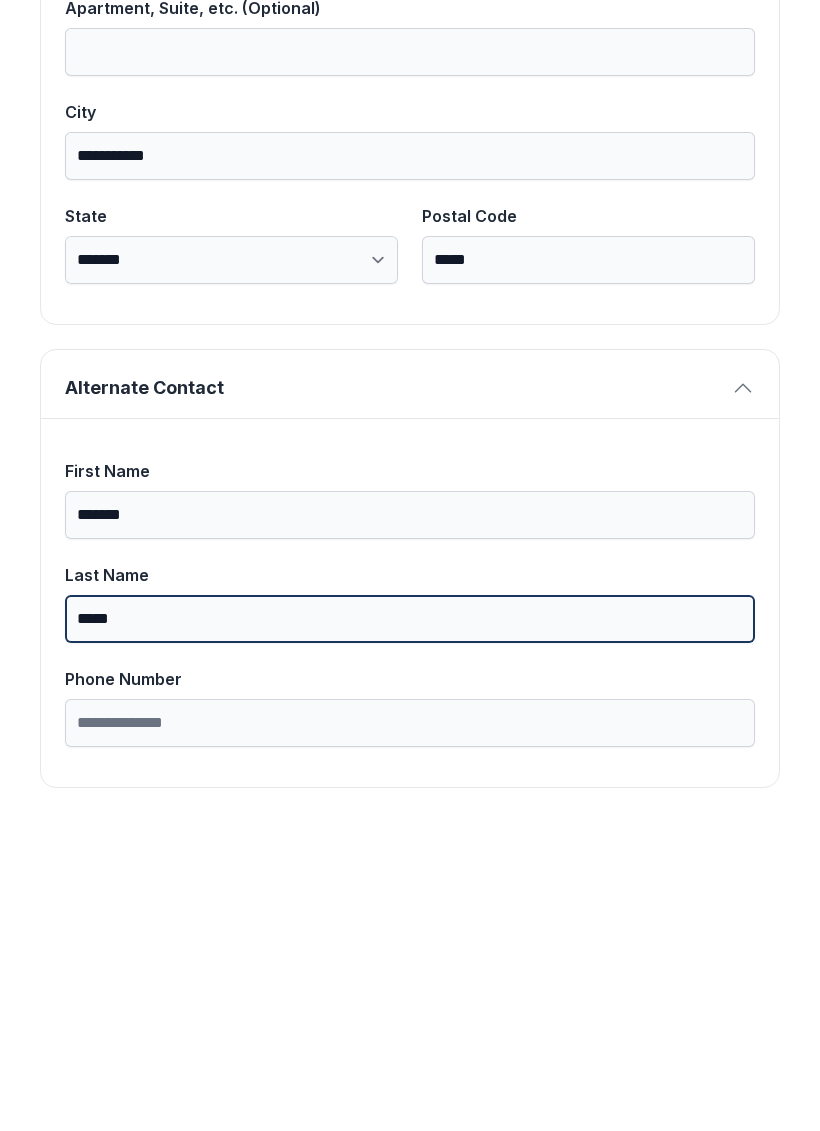 type on "*****" 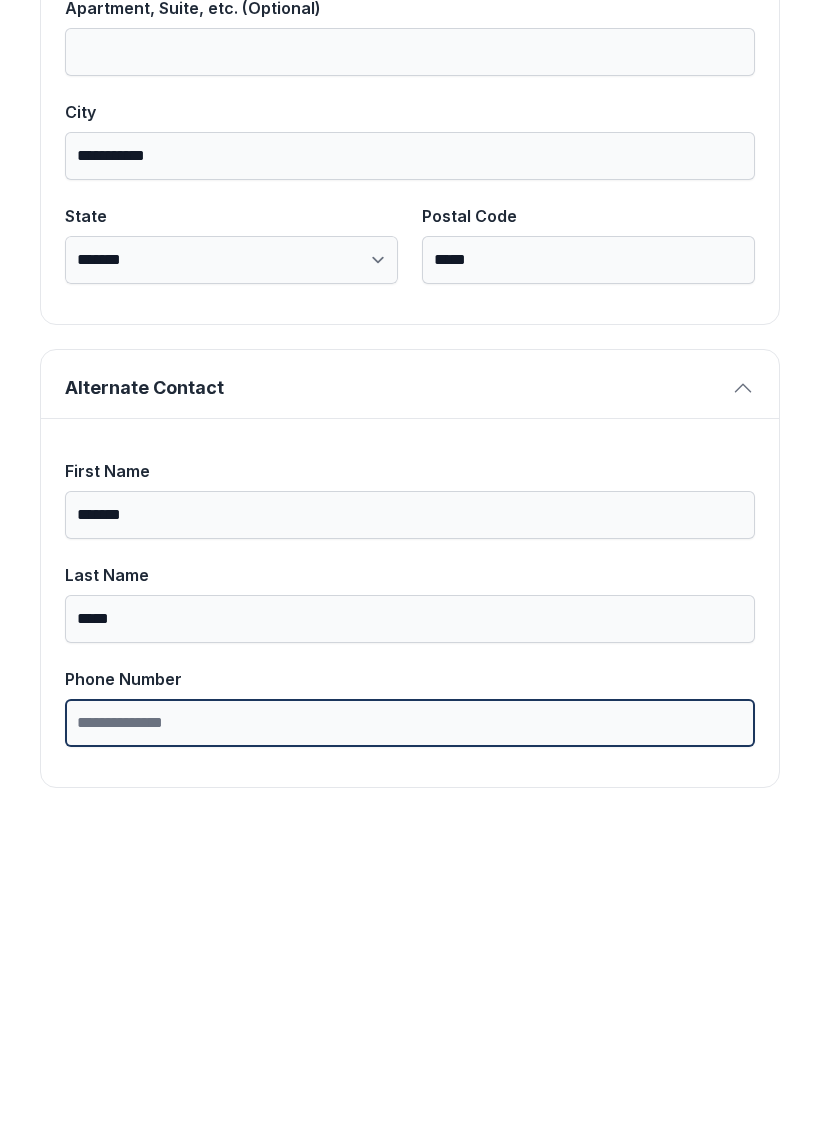 click on "Phone Number" at bounding box center (410, 1035) 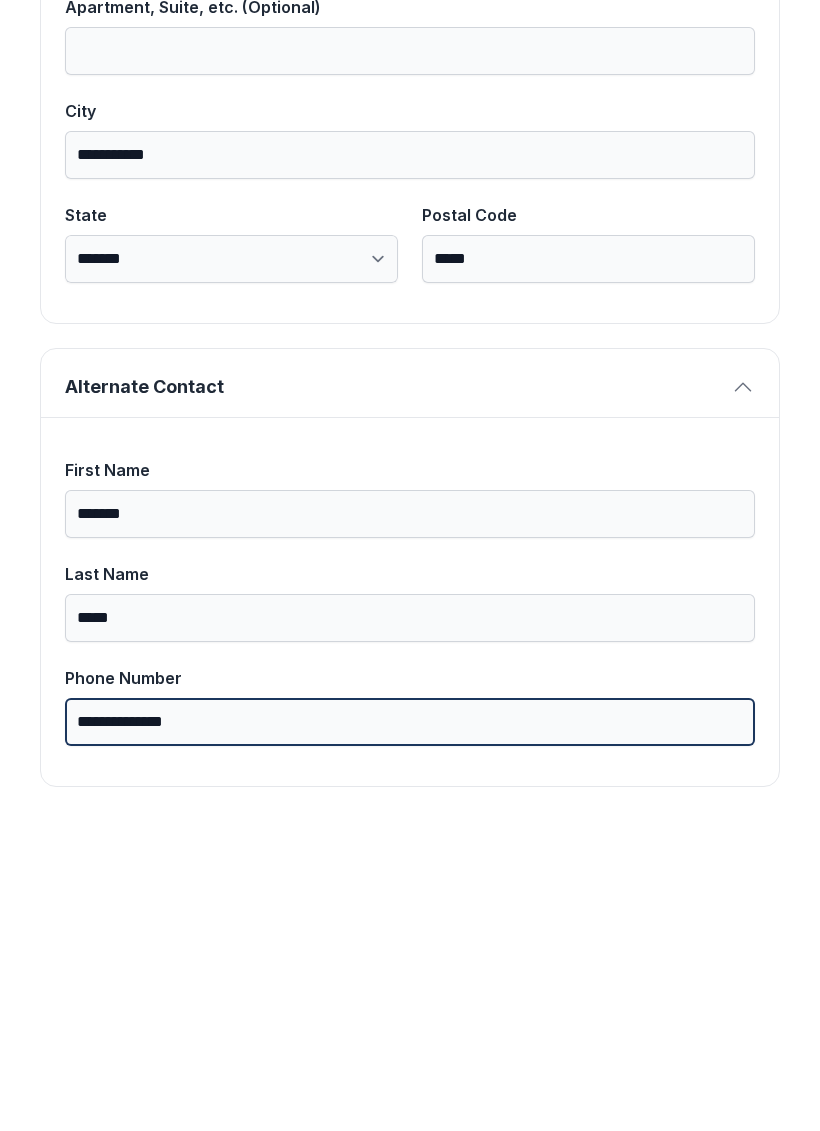scroll, scrollTop: 1269, scrollLeft: 0, axis: vertical 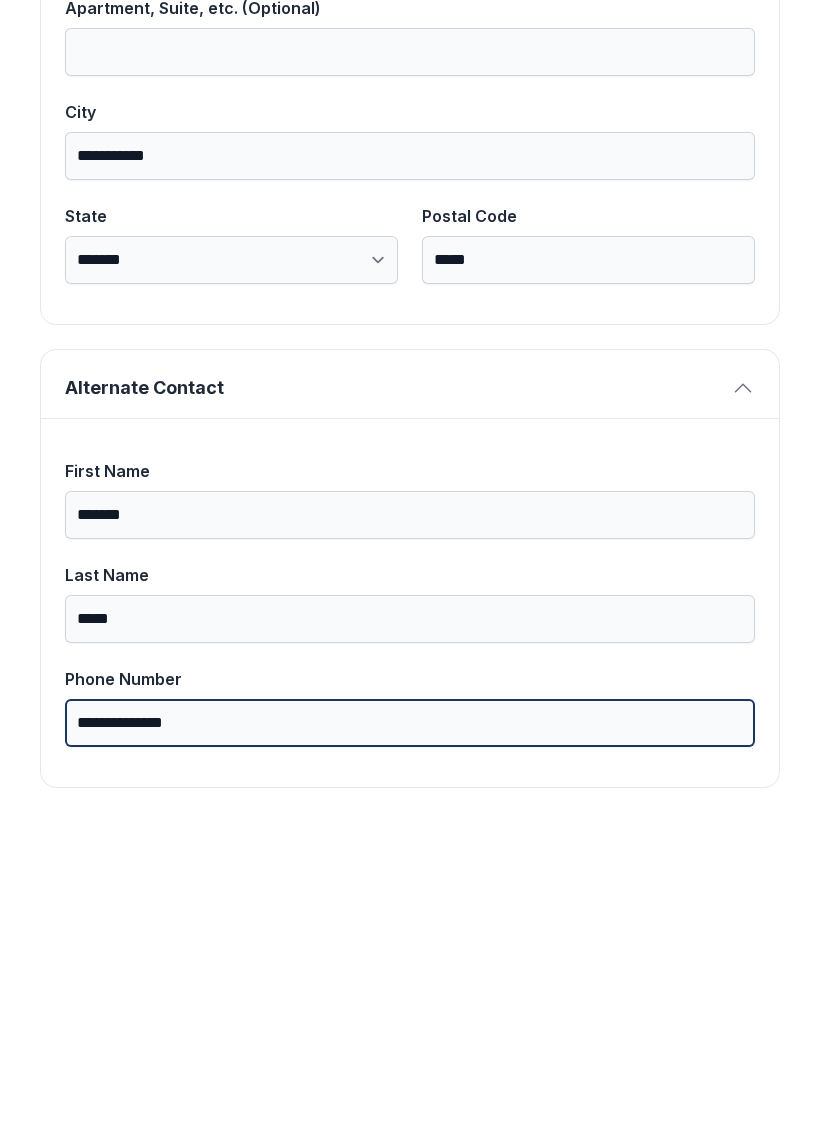 type on "**********" 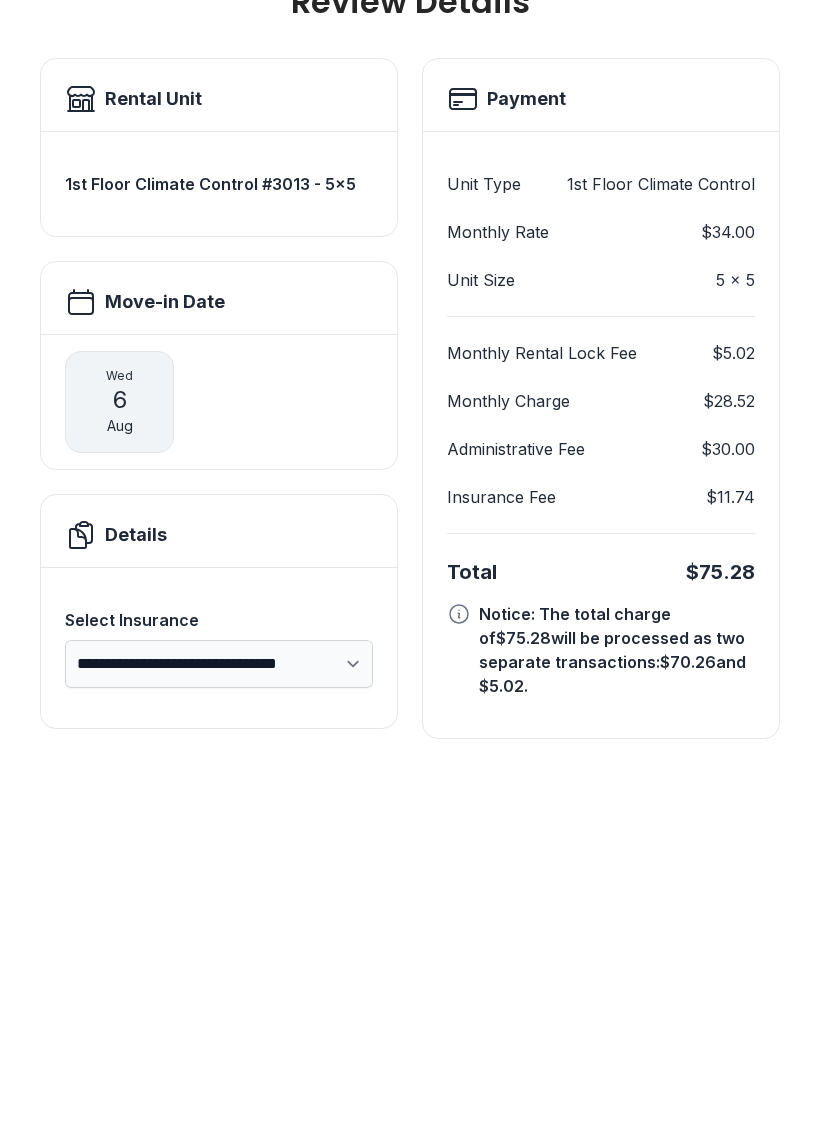 scroll, scrollTop: 0, scrollLeft: 0, axis: both 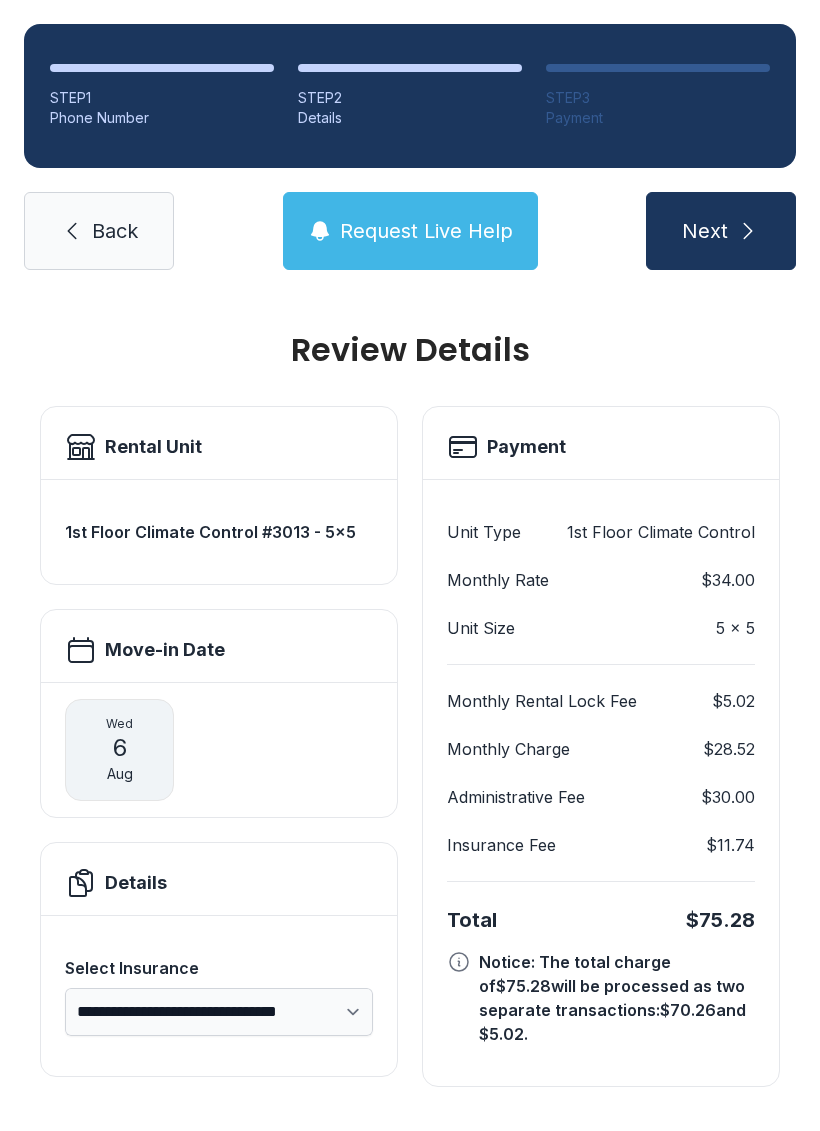 click on "Next" at bounding box center (721, 231) 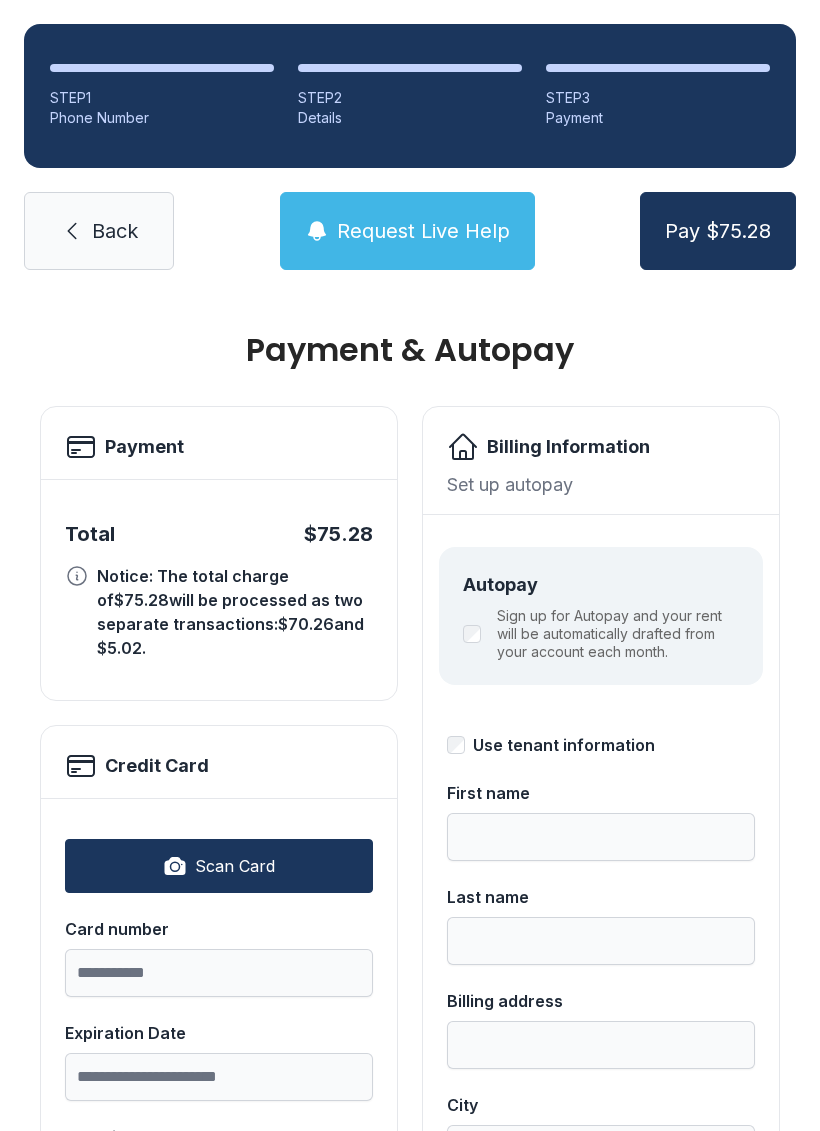 scroll, scrollTop: 0, scrollLeft: 0, axis: both 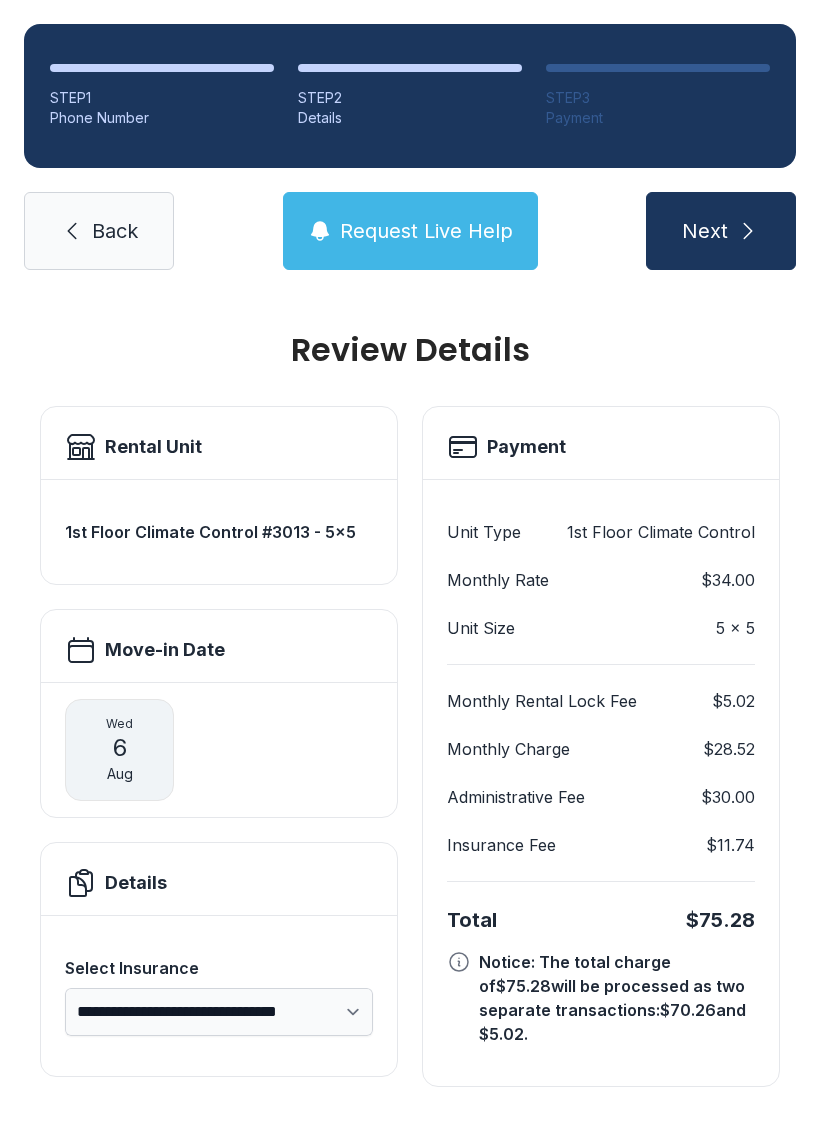 click 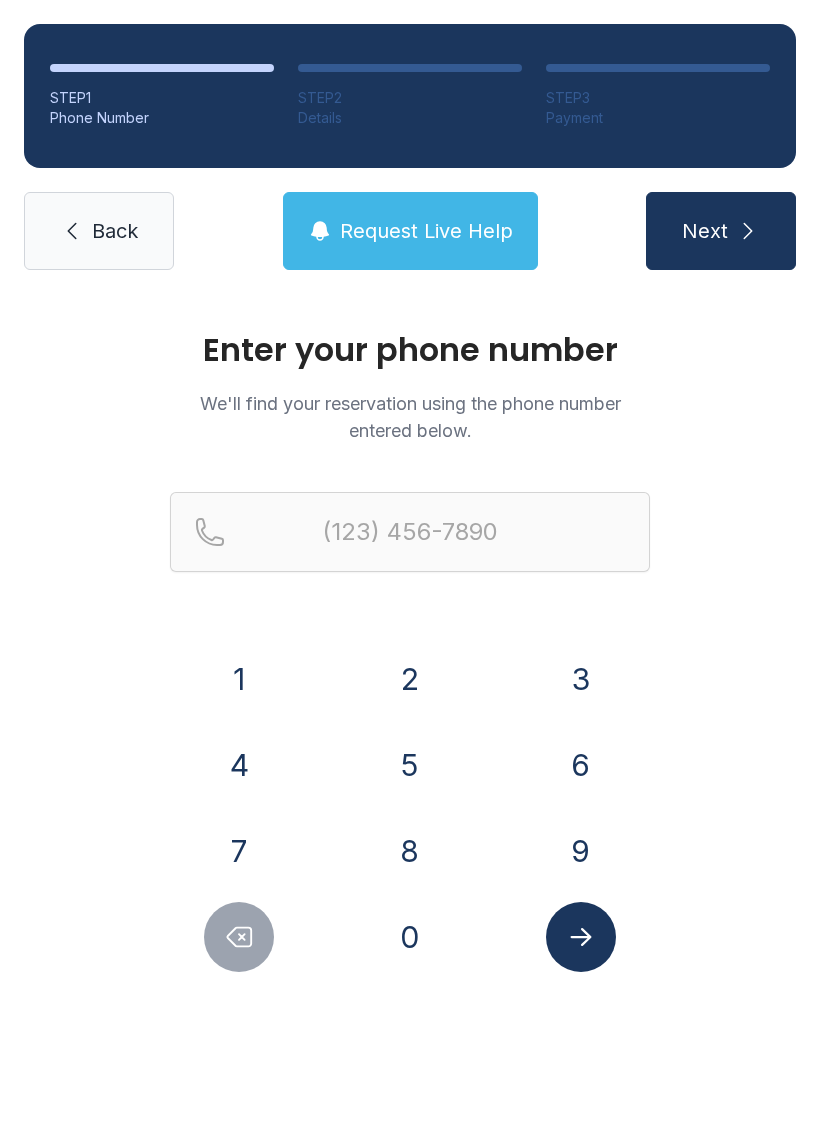 click 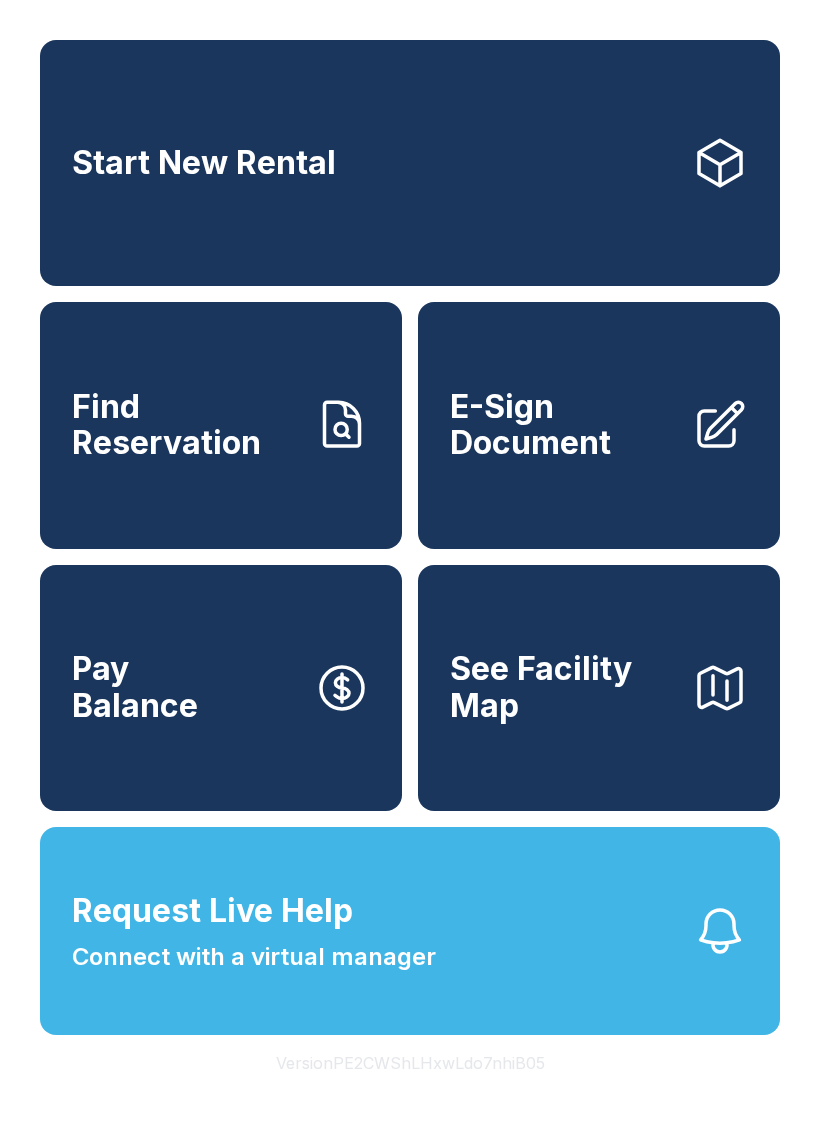 click on "E-Sign Document" at bounding box center [599, 425] 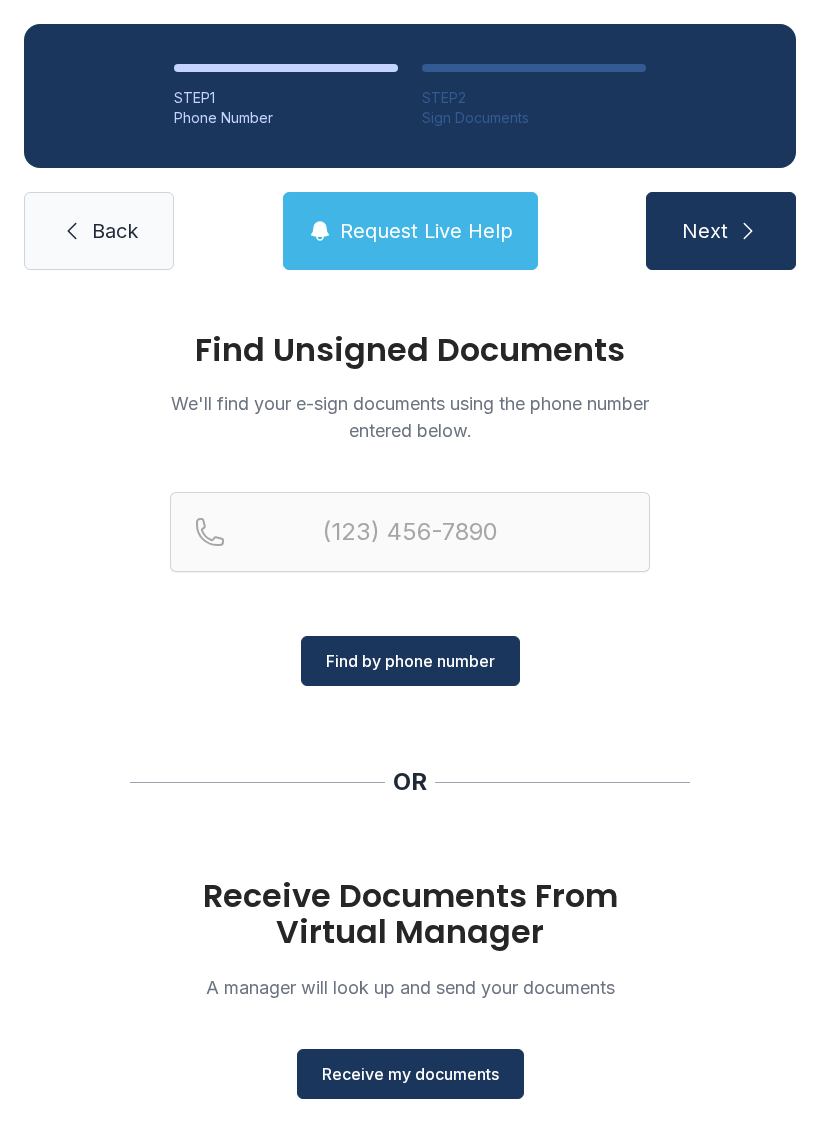 click on "Receive my documents" at bounding box center [410, 1074] 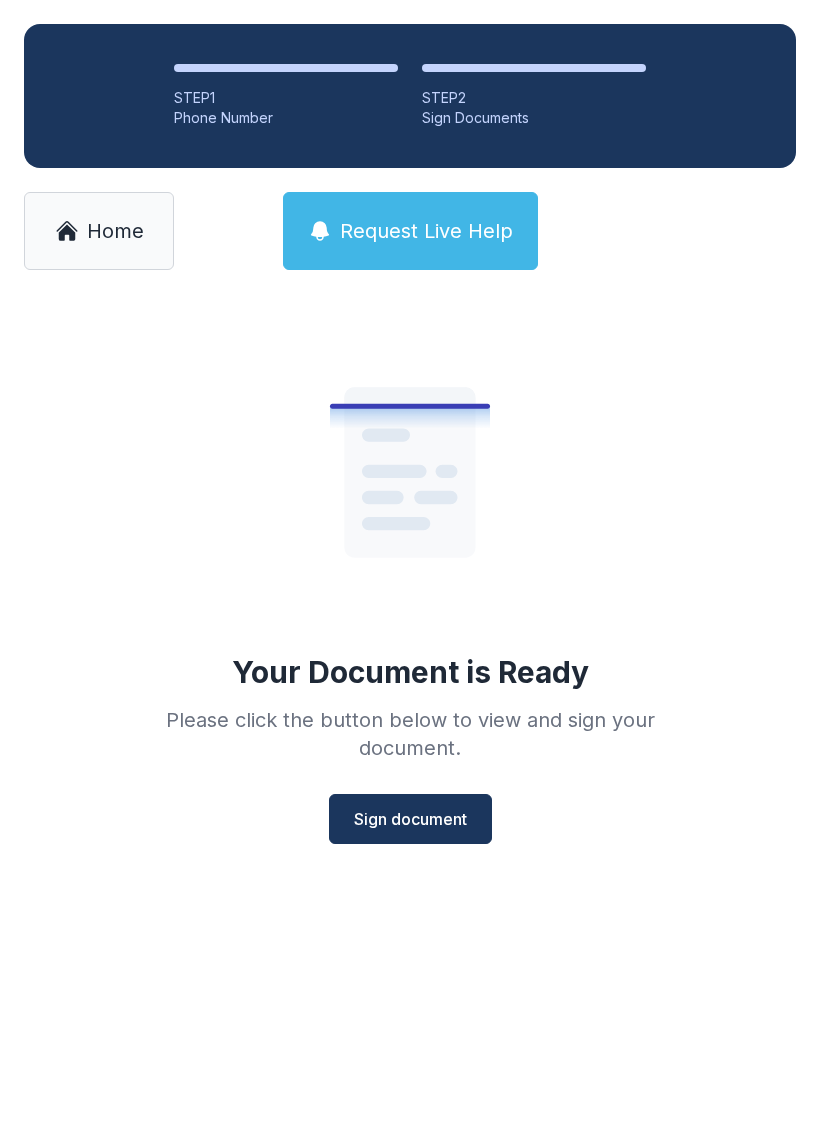 click on "Sign document" at bounding box center [410, 819] 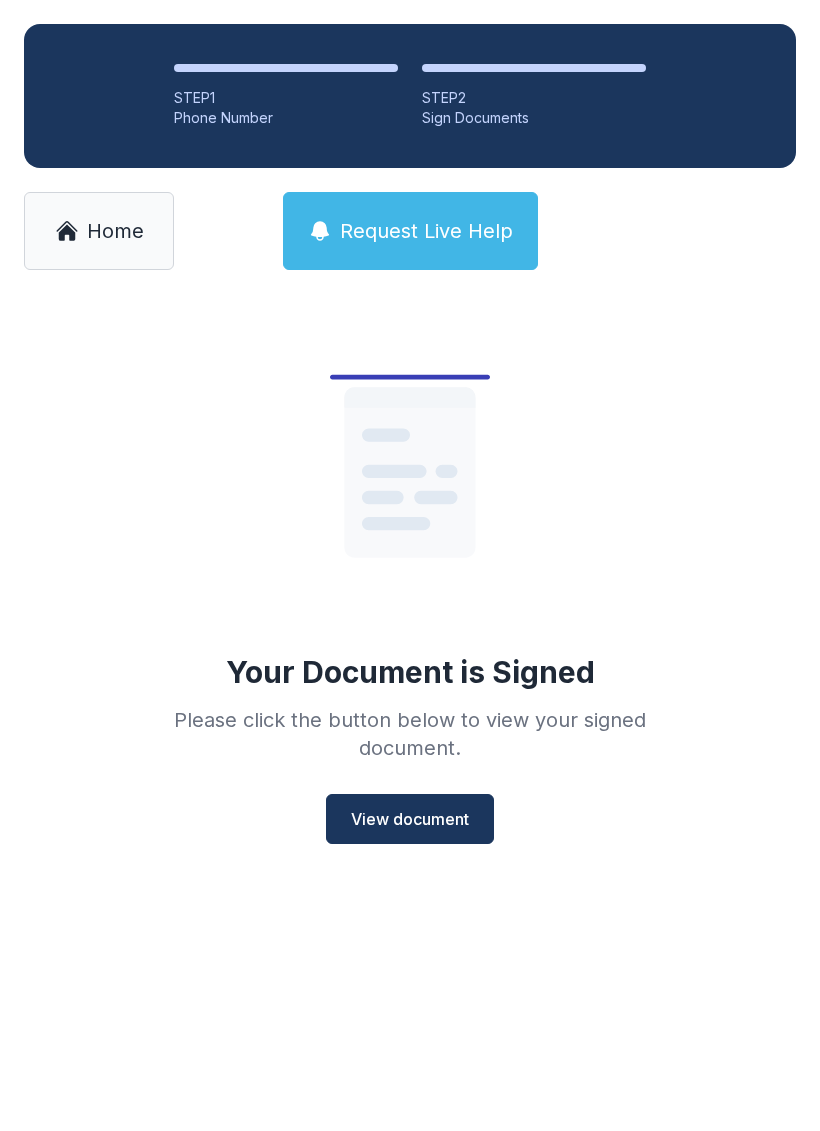 click on "View document" at bounding box center (410, 819) 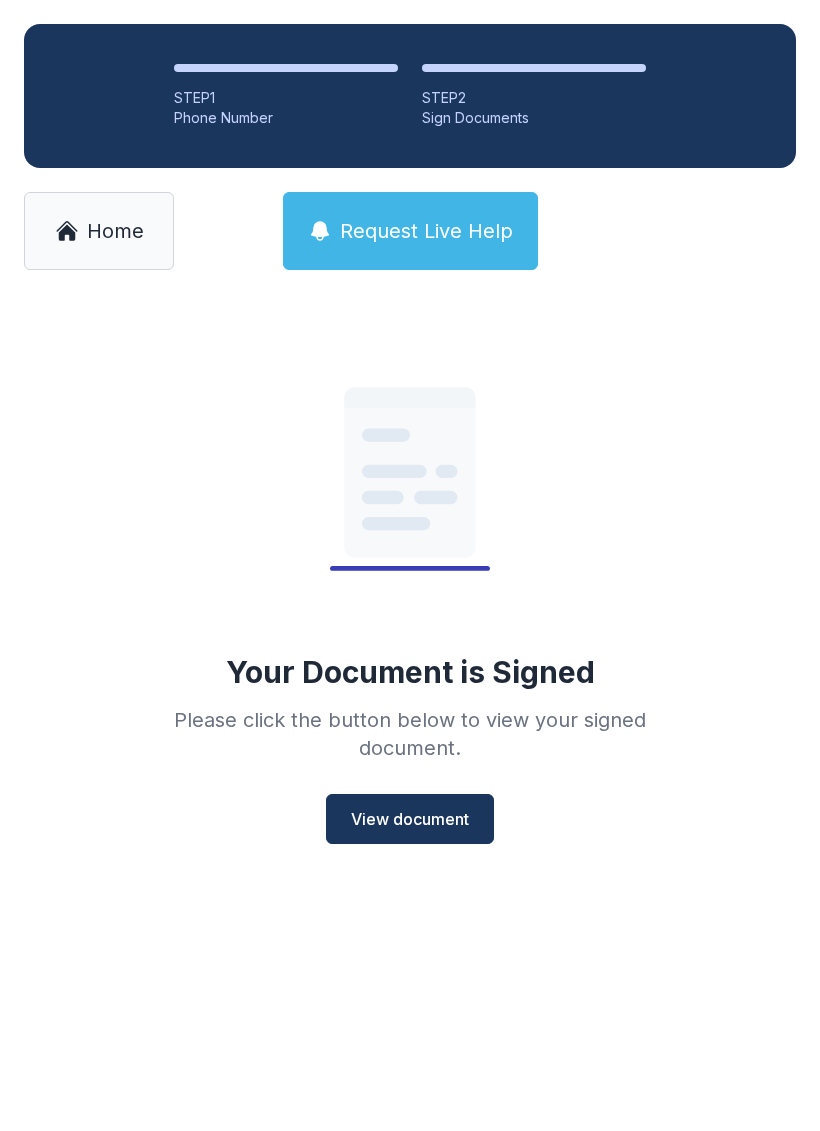 click on "Home" at bounding box center (99, 231) 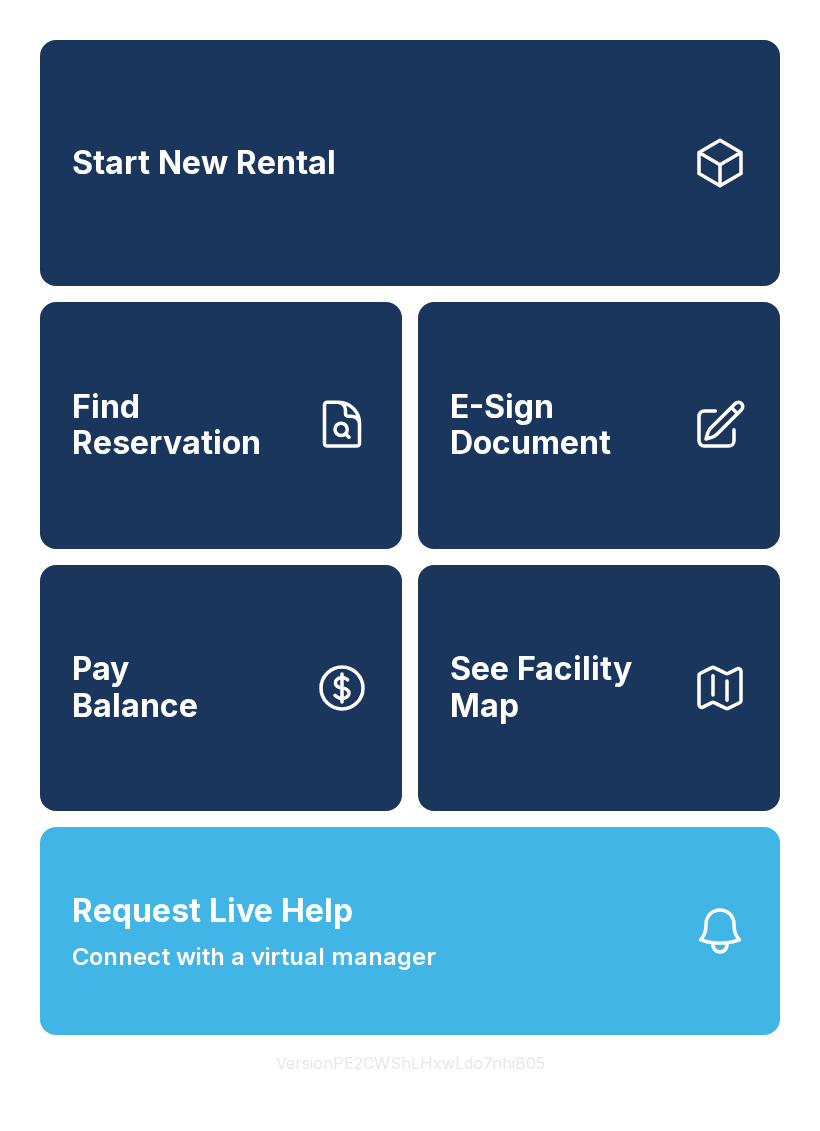 click on "Pay  Balance" at bounding box center (221, 688) 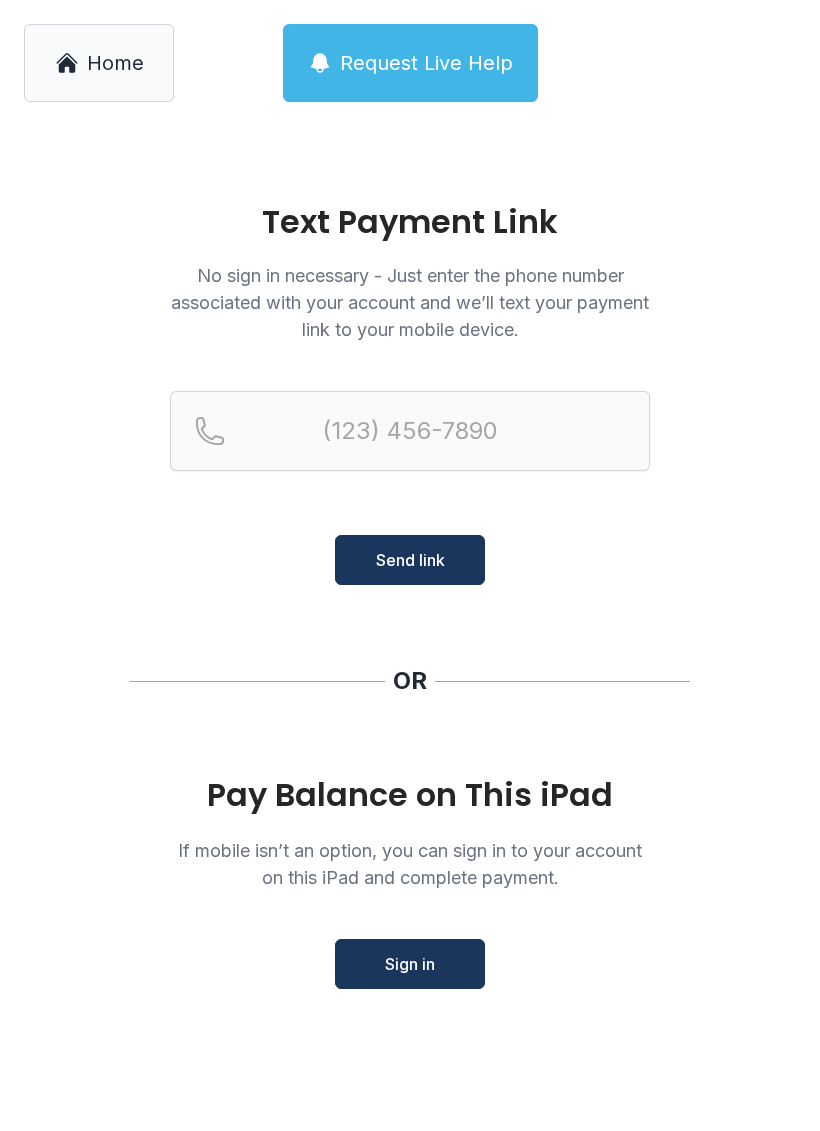 click on "Home" at bounding box center [115, 63] 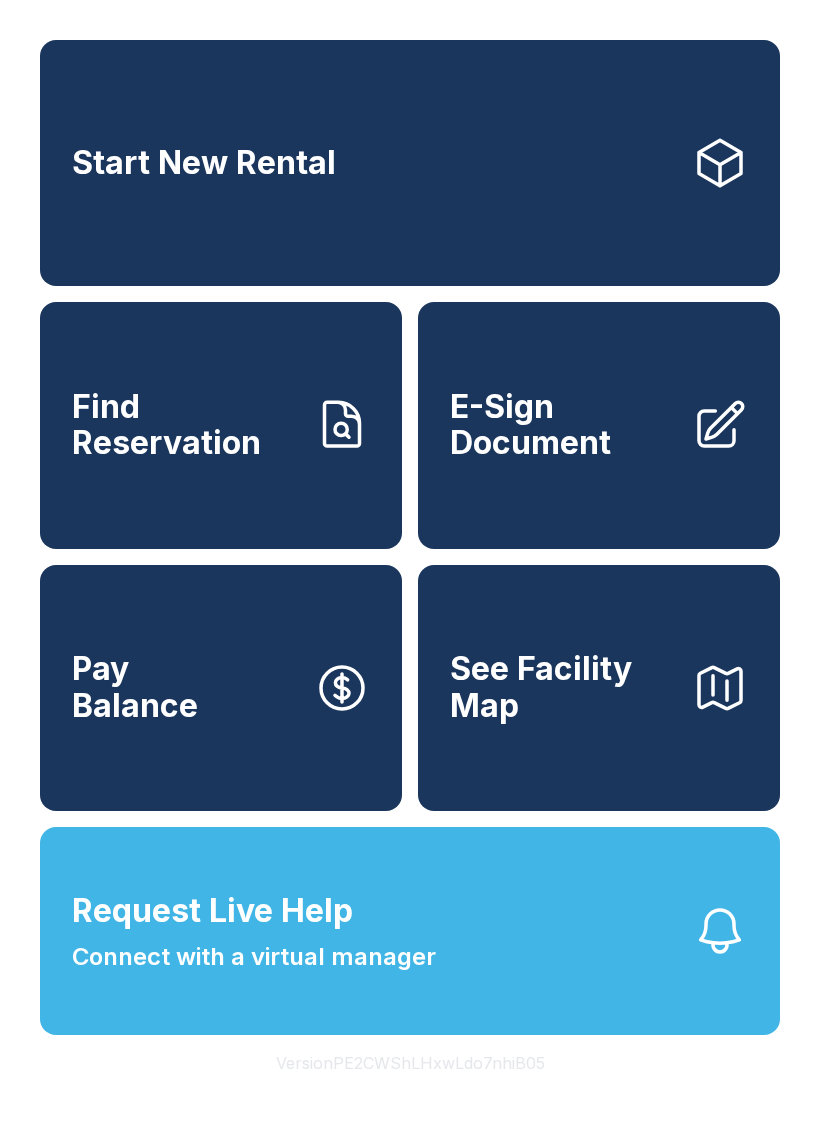 click on "Pay  Balance" at bounding box center (135, 687) 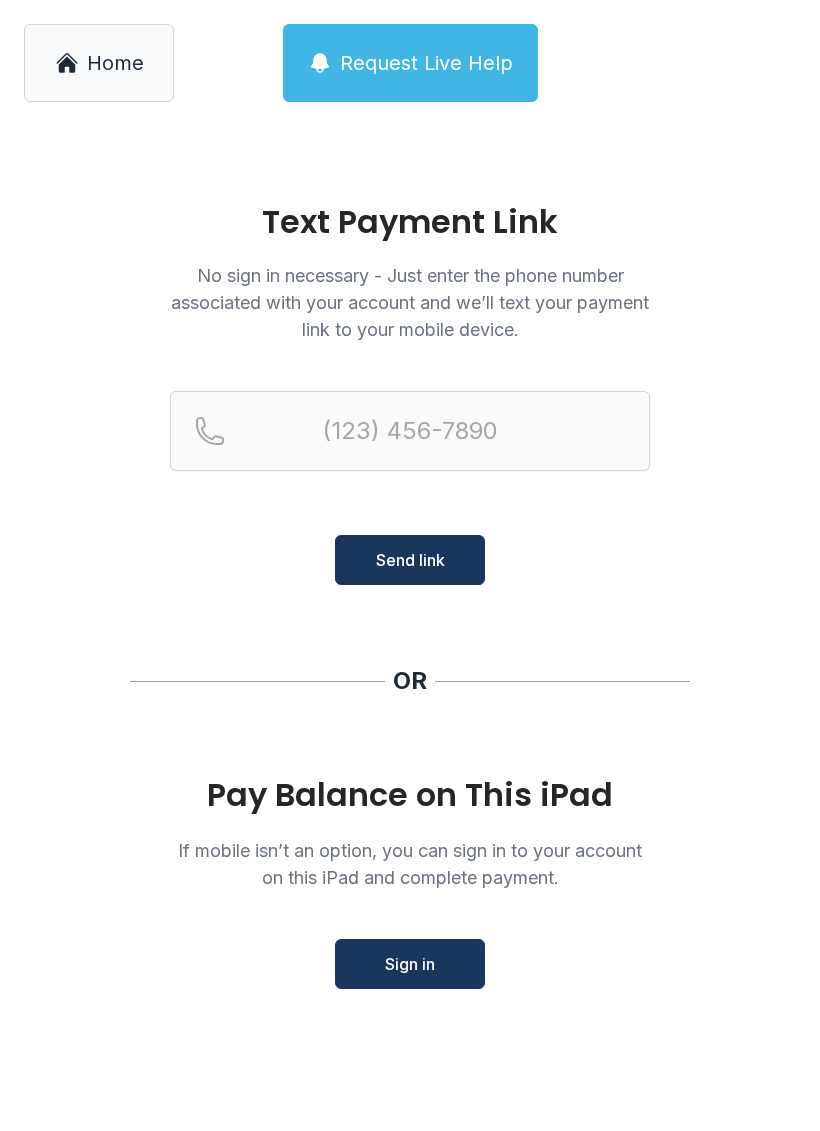 click on "Sign in" at bounding box center [410, 964] 